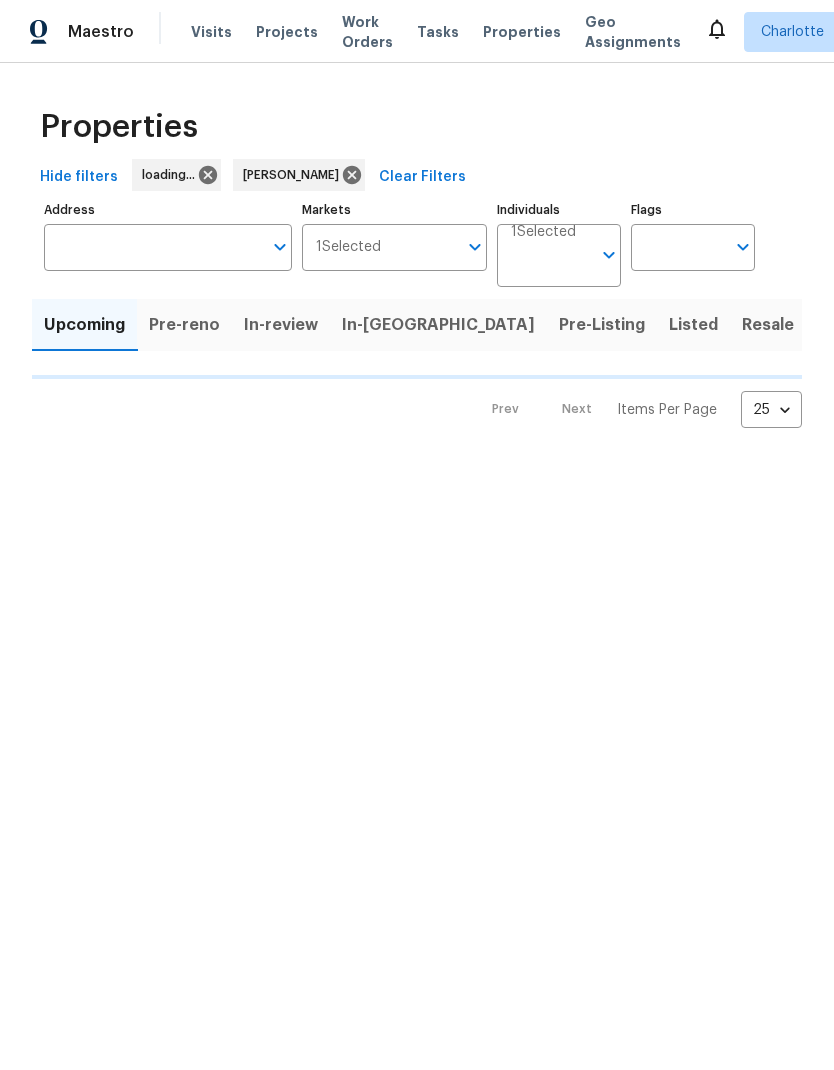 scroll, scrollTop: 0, scrollLeft: 0, axis: both 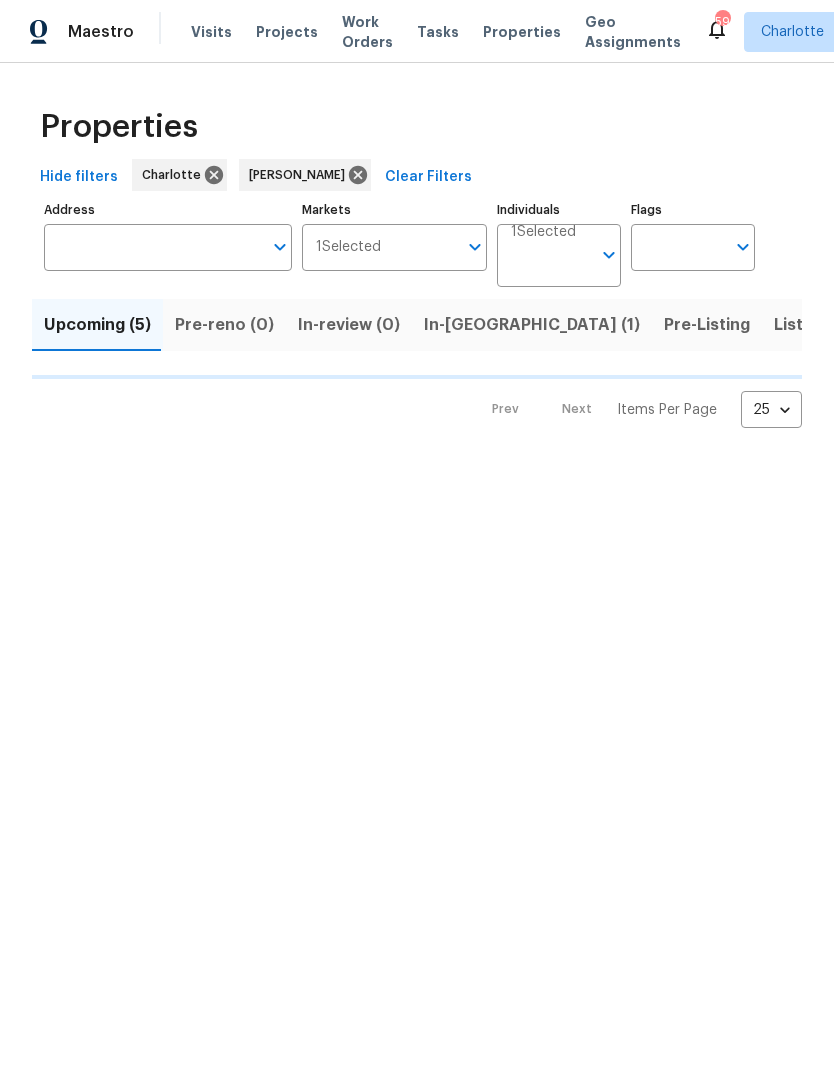 click on "Listed" at bounding box center (798, 325) 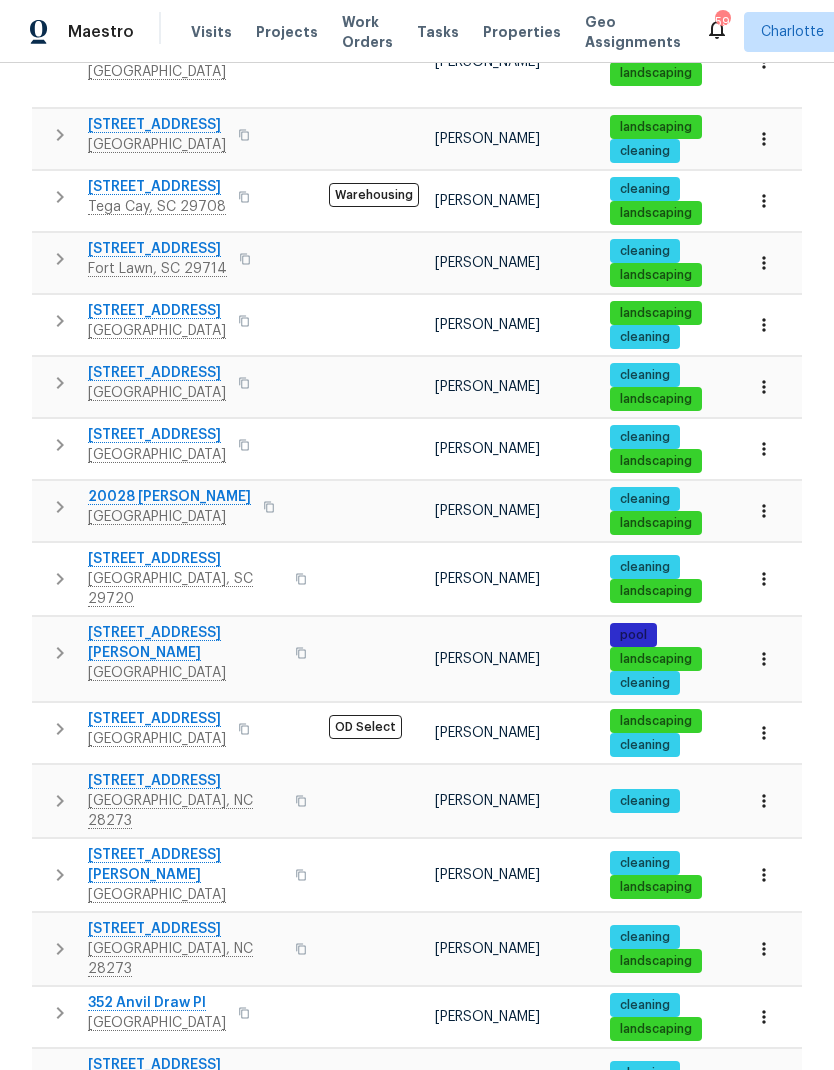 scroll, scrollTop: 833, scrollLeft: 0, axis: vertical 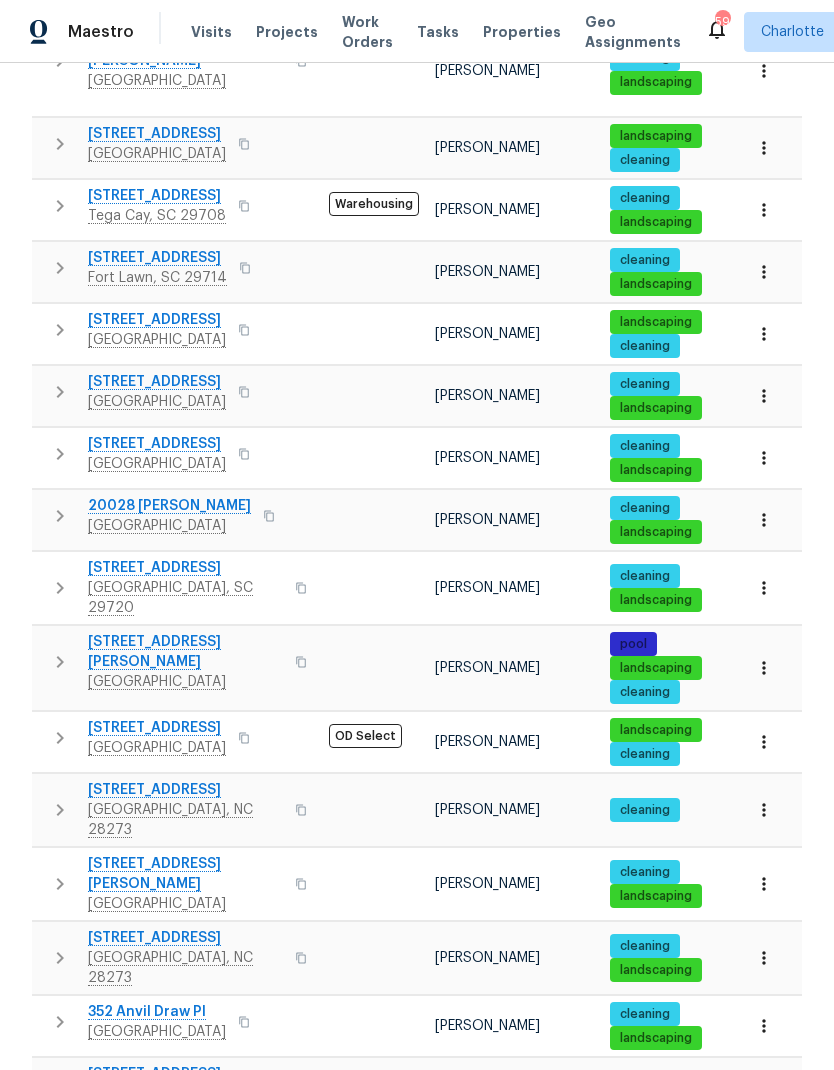 click 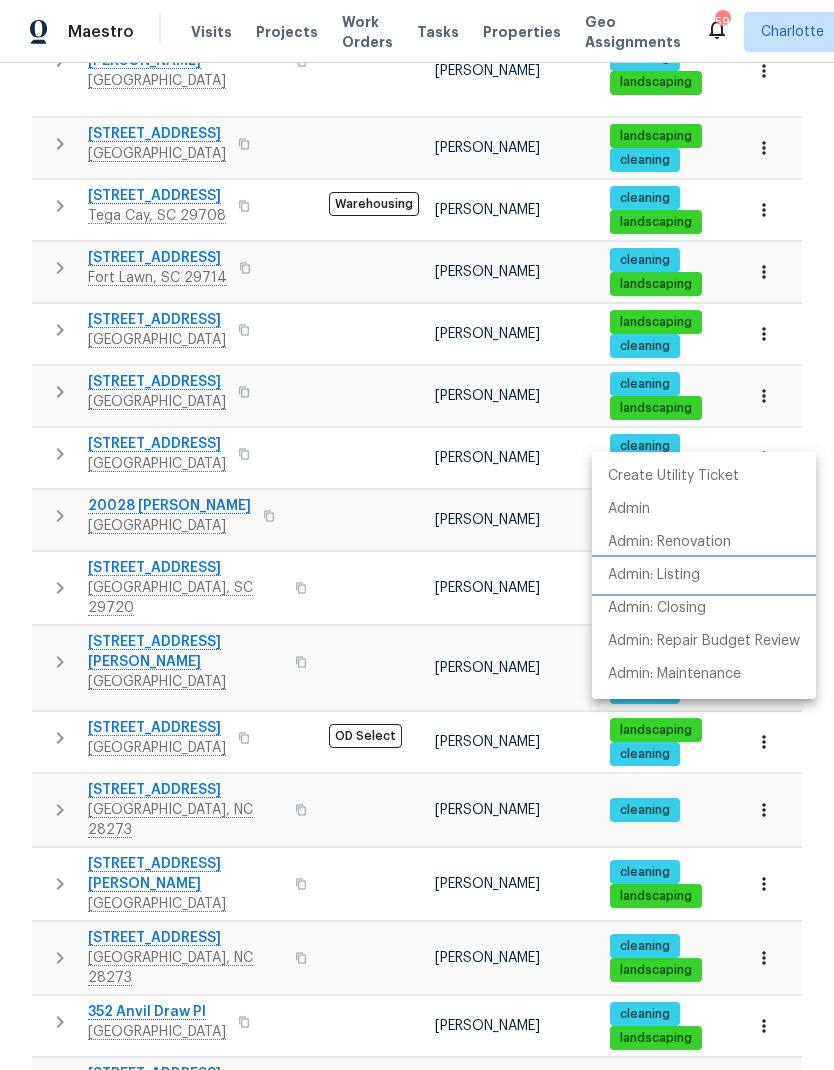 click on "Admin: Listing" at bounding box center [704, 575] 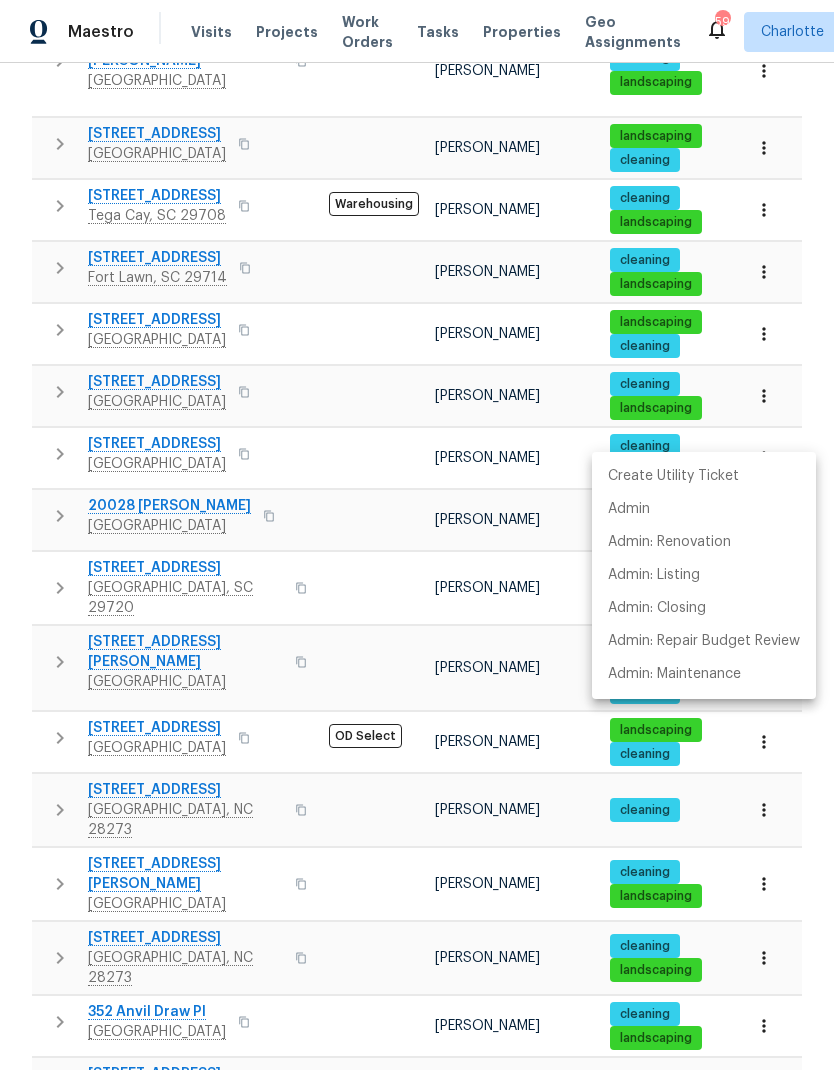 click at bounding box center (417, 535) 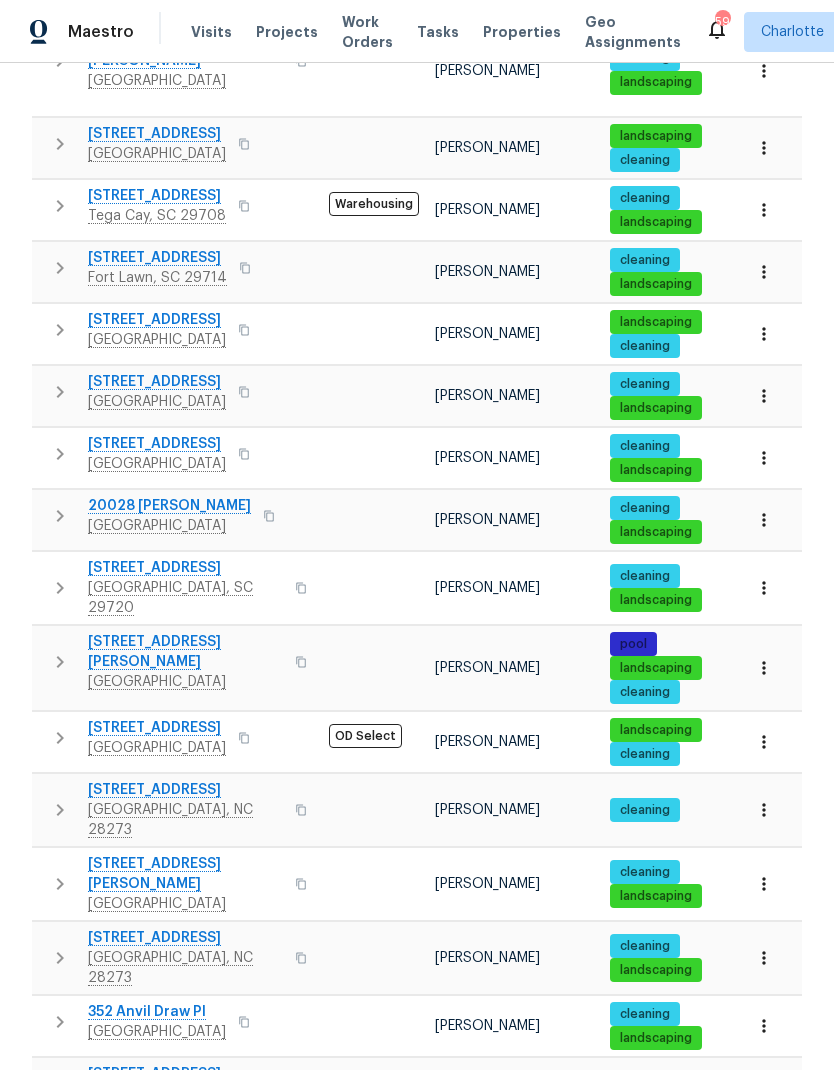 click on "20028 Dovekie Ln" at bounding box center (169, 506) 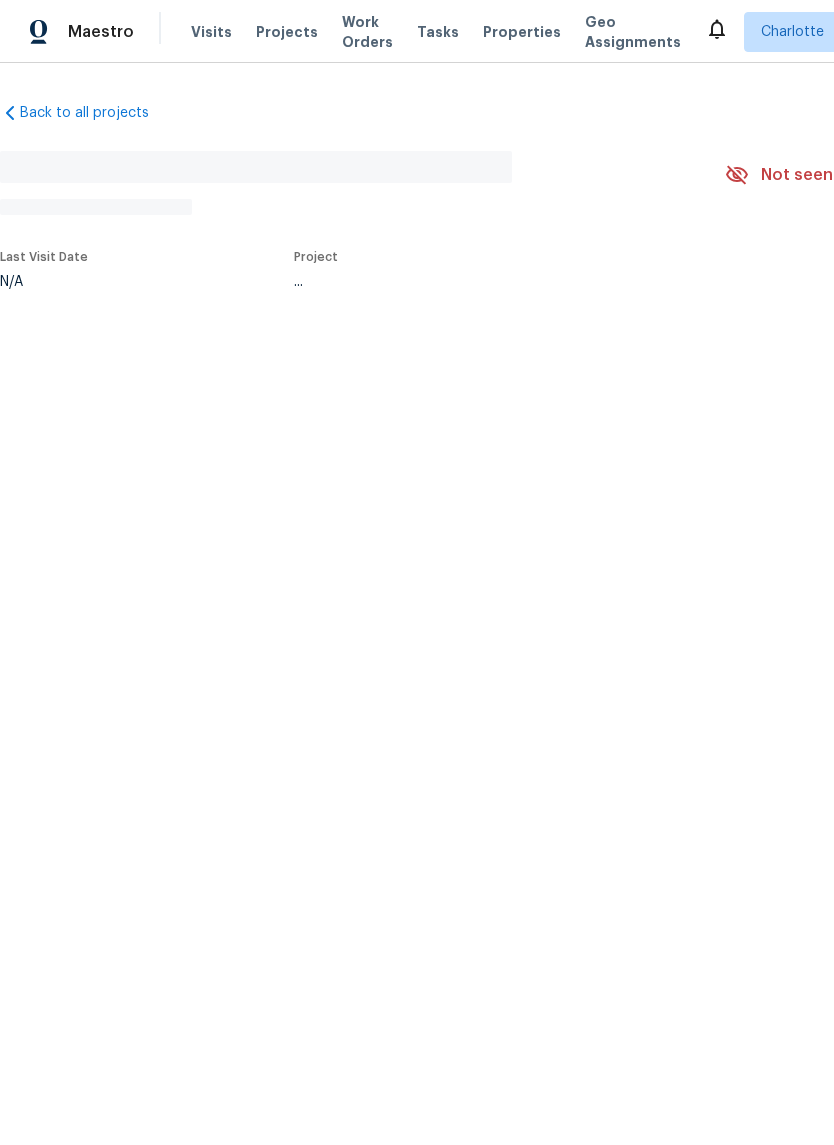 scroll, scrollTop: 0, scrollLeft: 0, axis: both 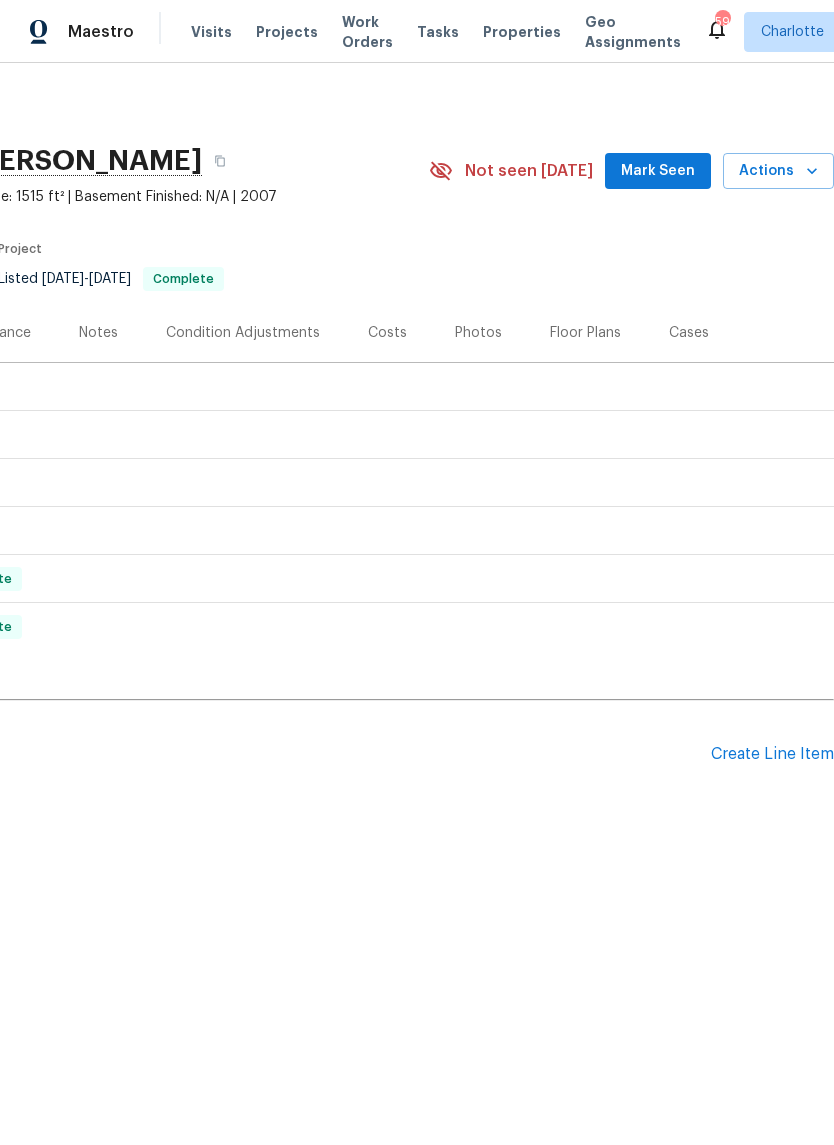 click on "Create Line Item" at bounding box center [772, 754] 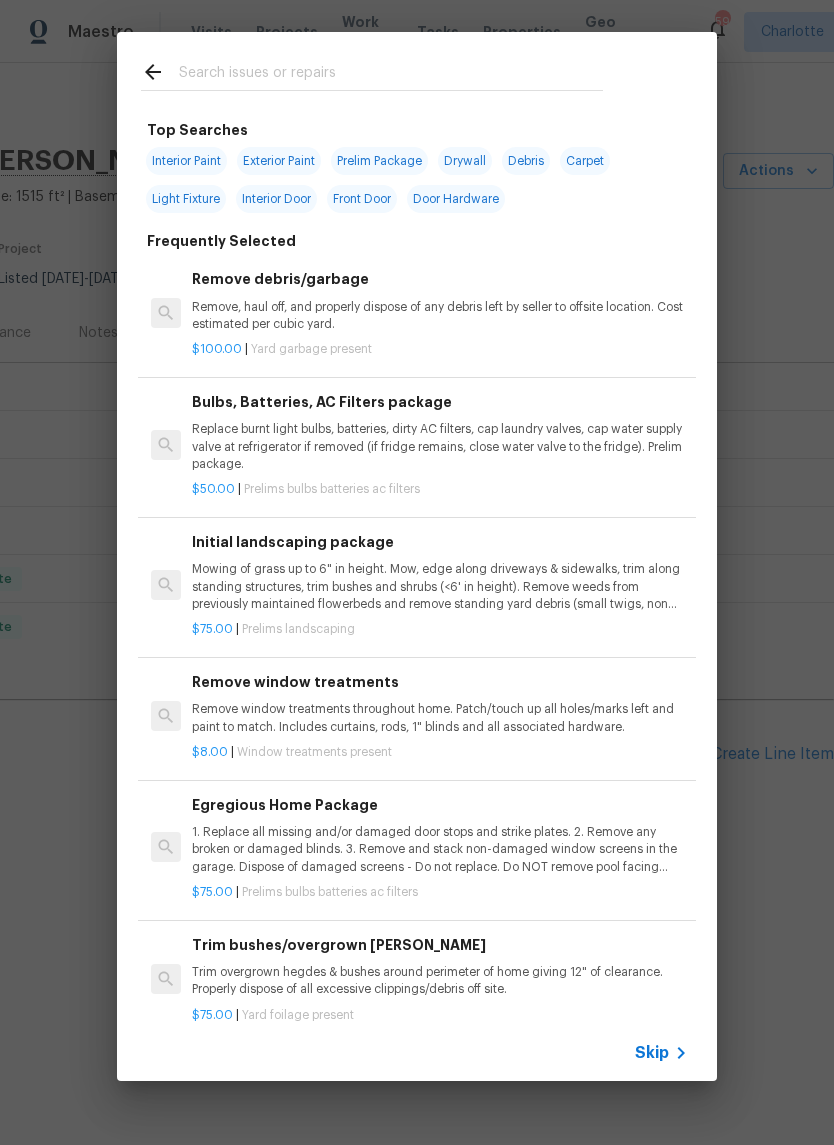 click at bounding box center [391, 75] 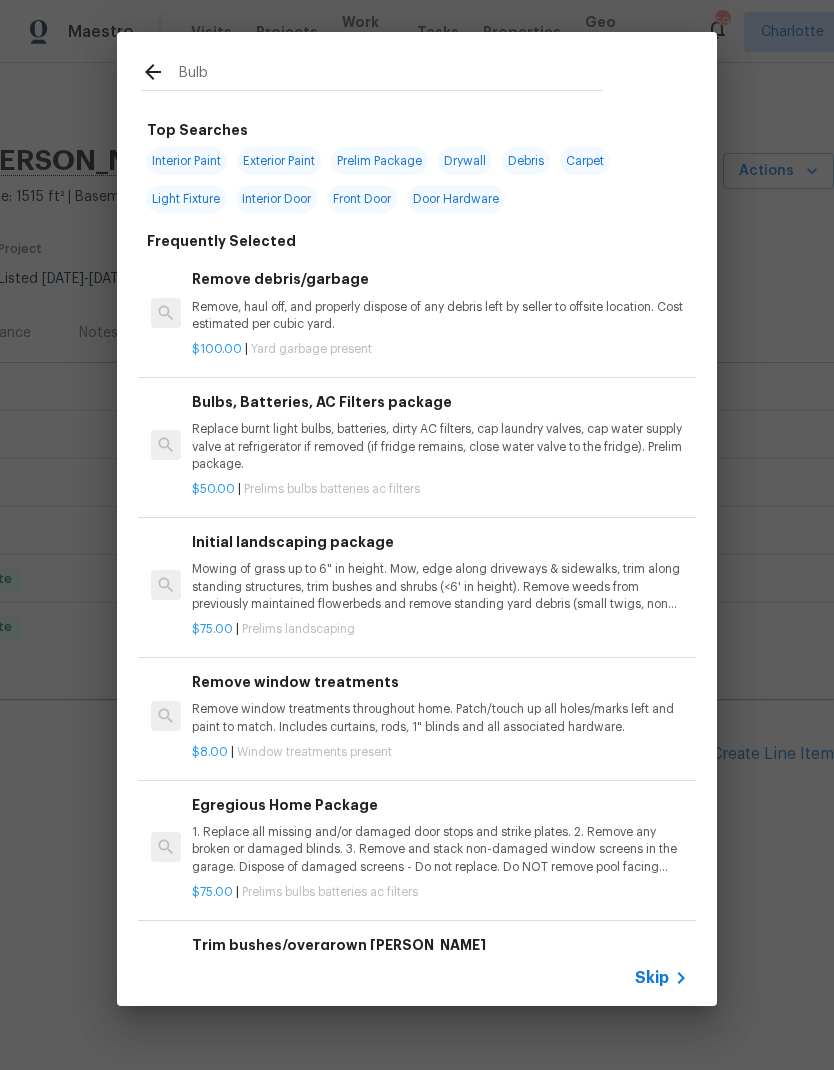 type on "Bulbs" 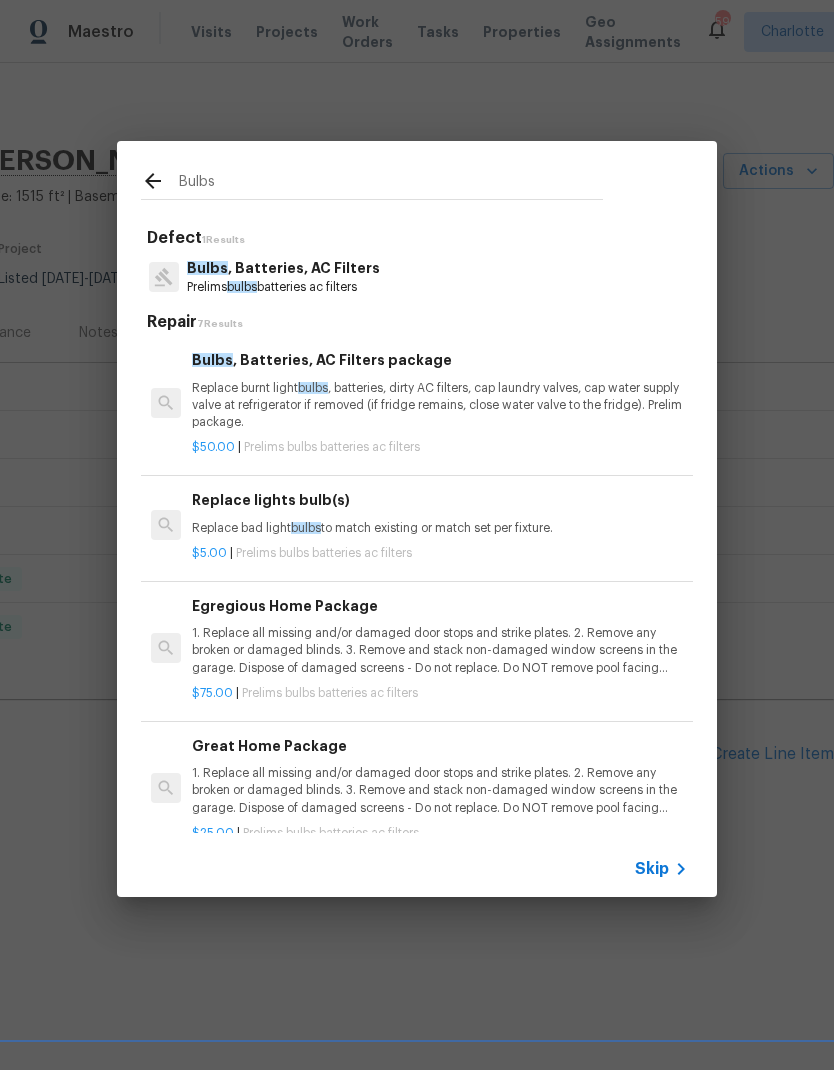 click on "Bulbs , Batteries, AC Filters" at bounding box center (283, 268) 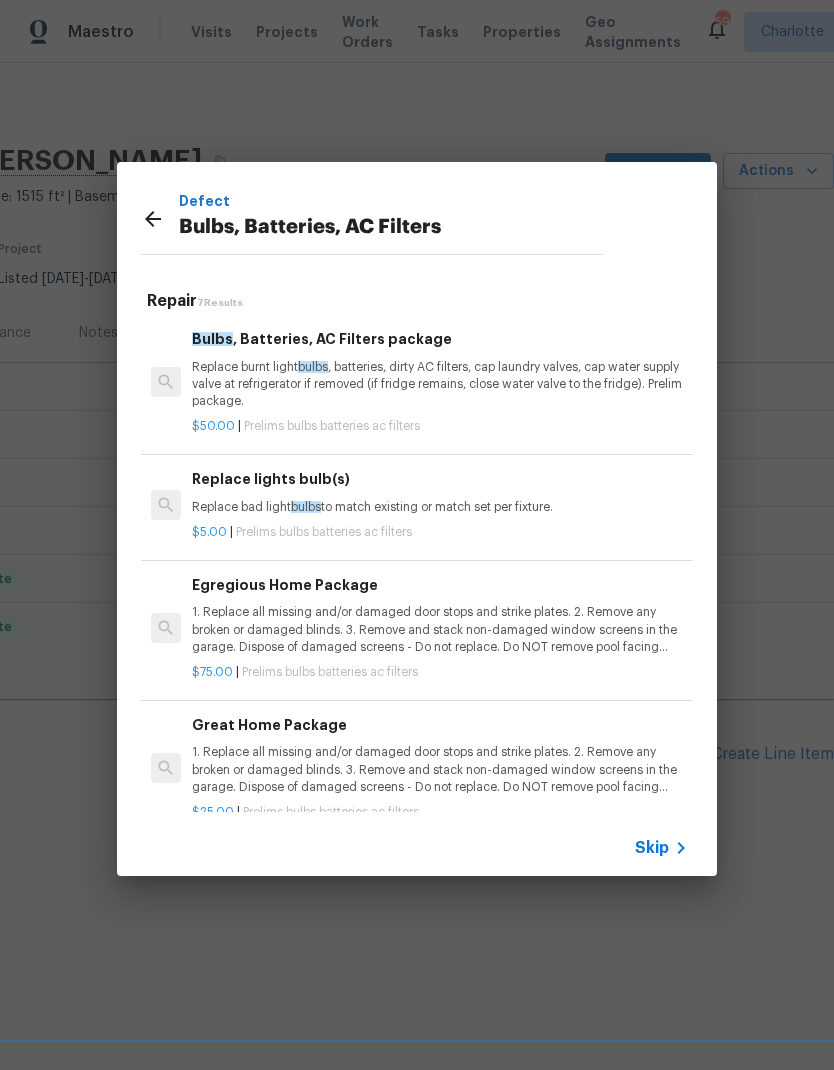 click on "Replace burnt light  bulbs , batteries, dirty AC filters, cap laundry valves, cap water supply valve at refrigerator if removed (if fridge remains, close water valve to the fridge). Prelim package." at bounding box center (440, 384) 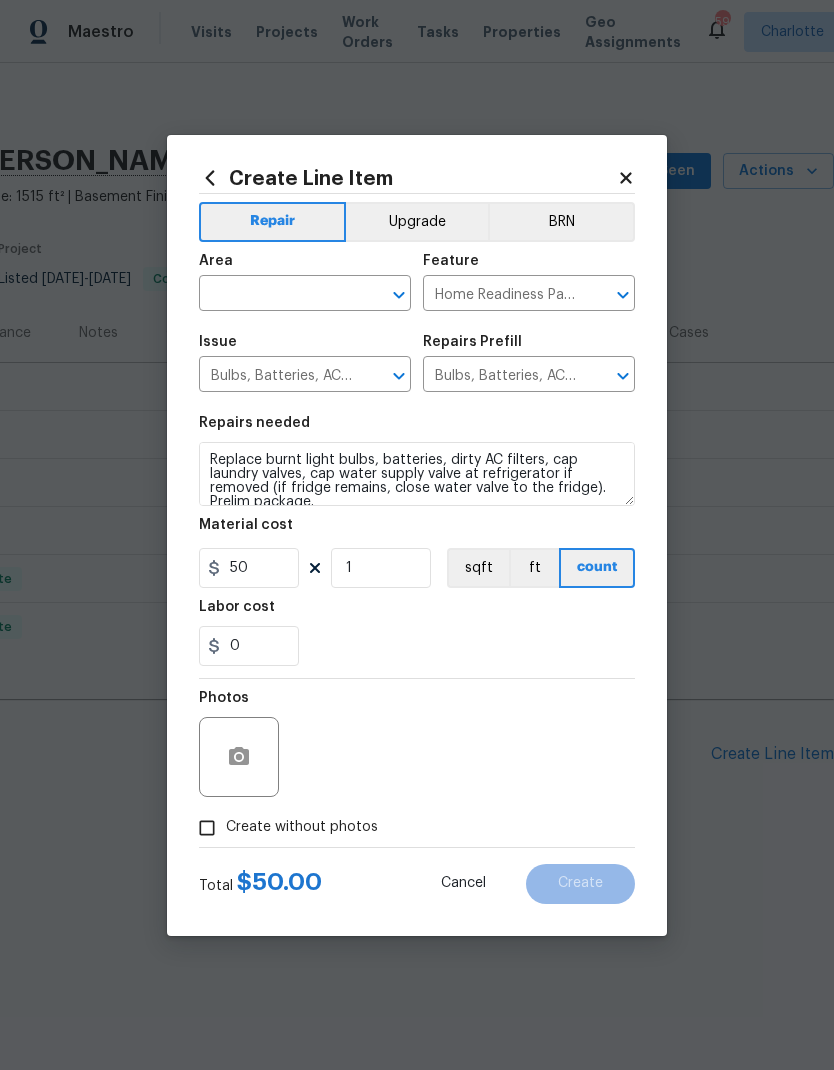 click at bounding box center [277, 295] 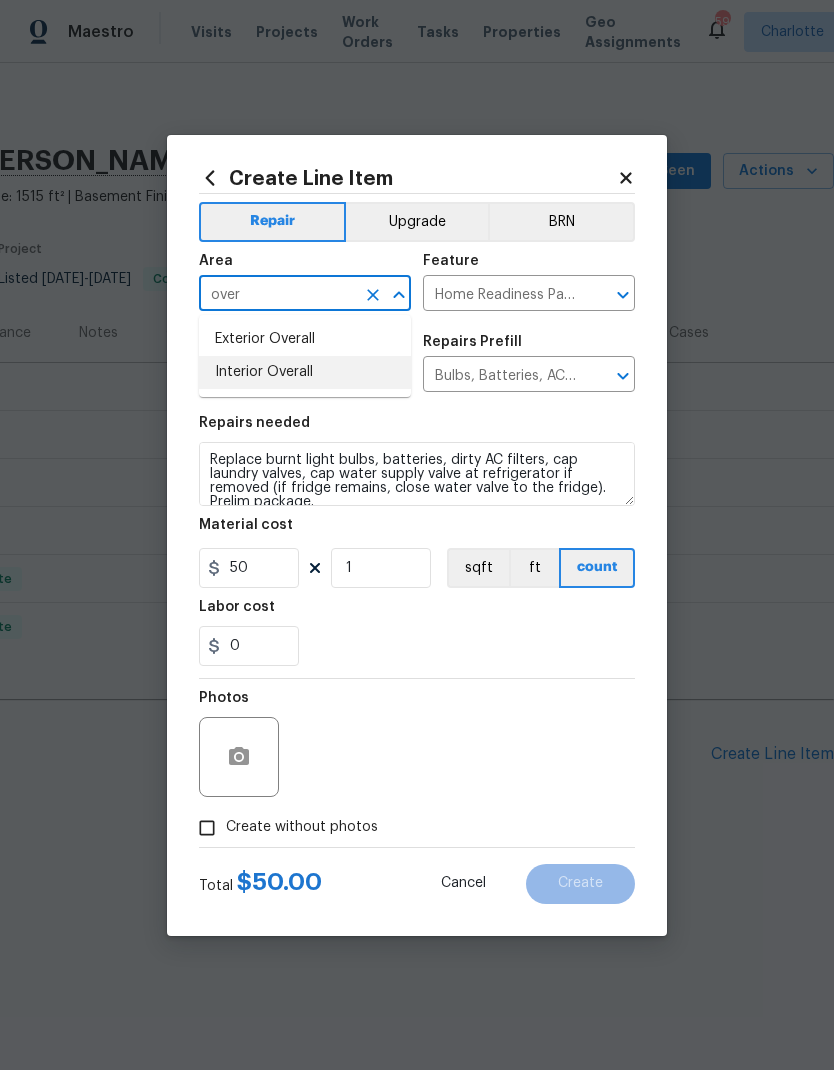 click on "Interior Overall" at bounding box center (305, 372) 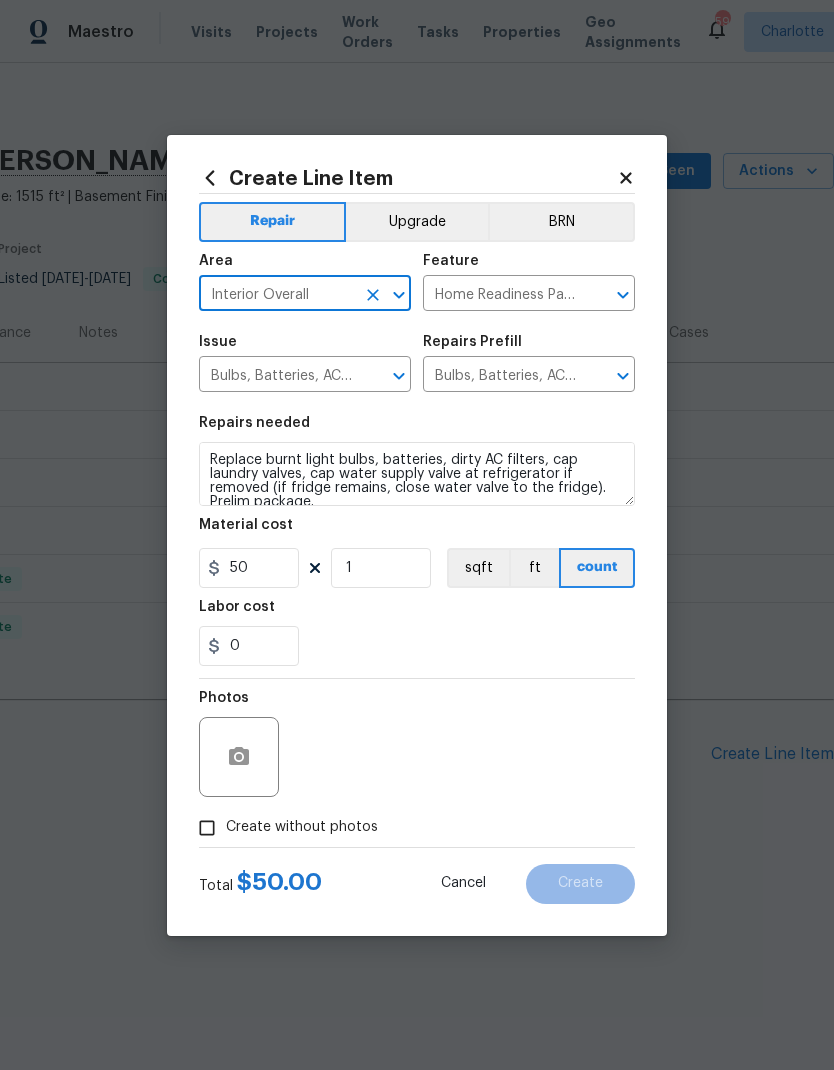 click on "Labor cost" at bounding box center [417, 613] 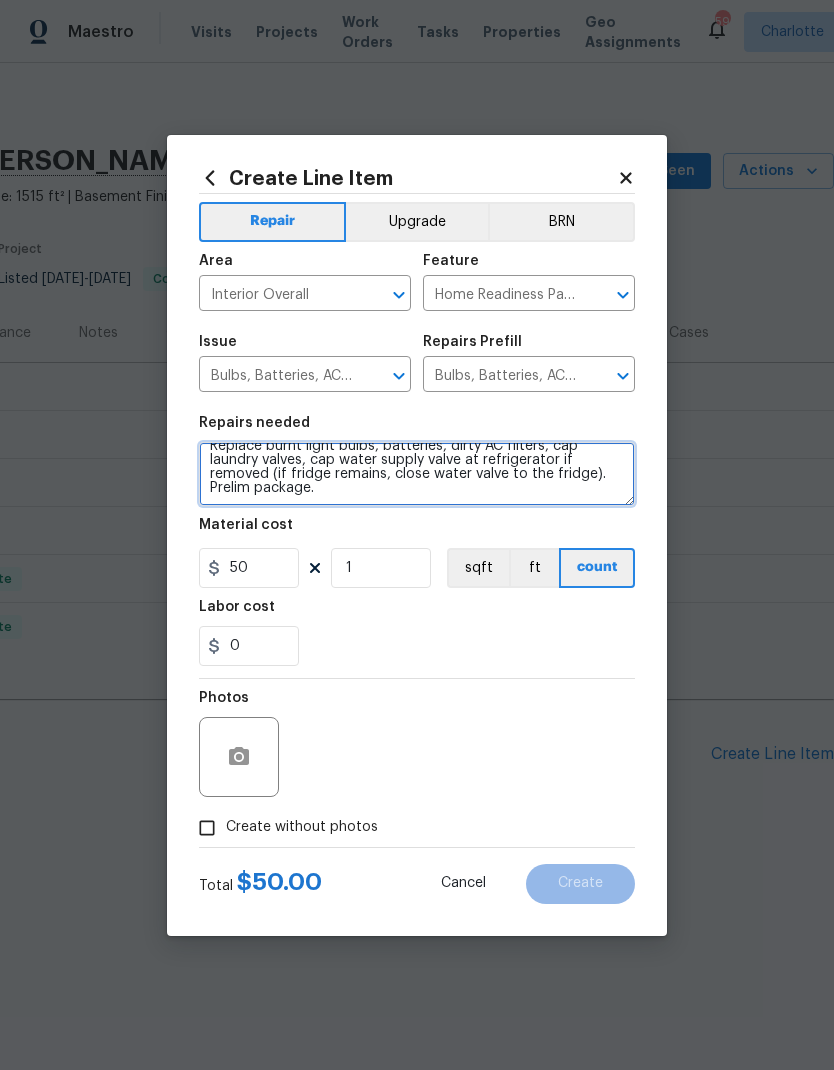 click on "Replace burnt light bulbs, batteries, dirty AC filters, cap laundry valves, cap water supply valve at refrigerator if removed (if fridge remains, close water valve to the fridge). Prelim package." at bounding box center (417, 474) 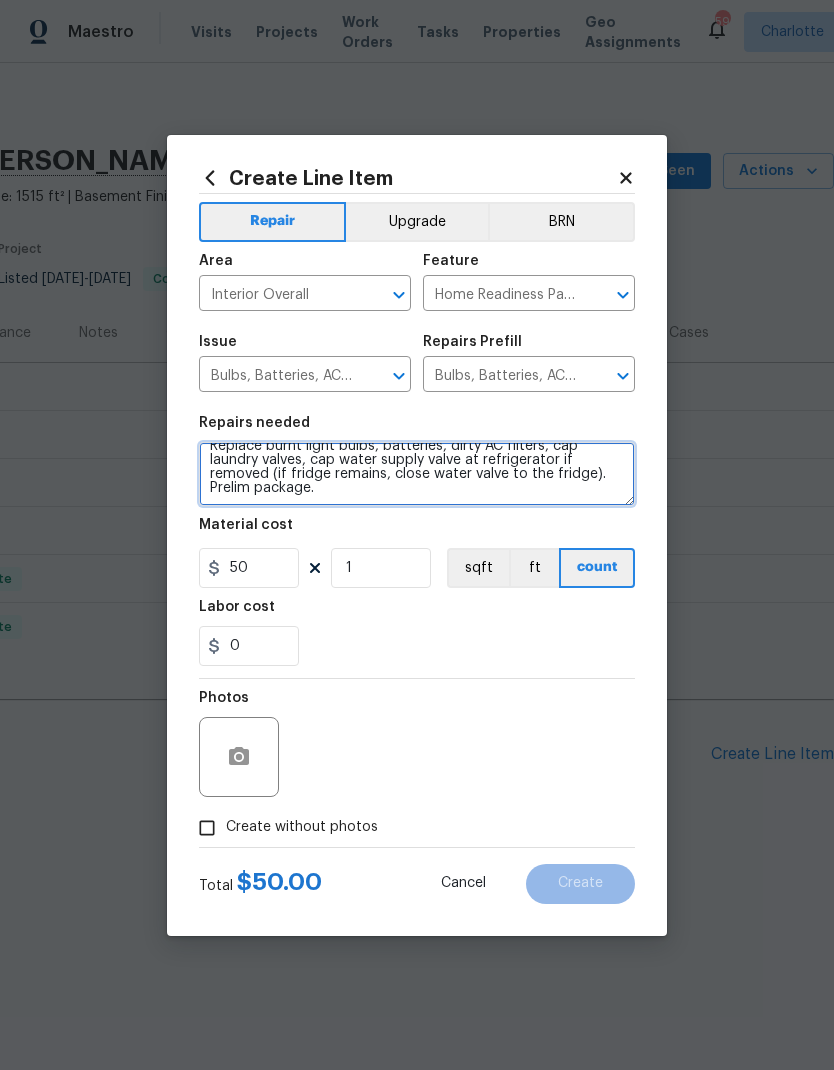 scroll, scrollTop: 14, scrollLeft: 0, axis: vertical 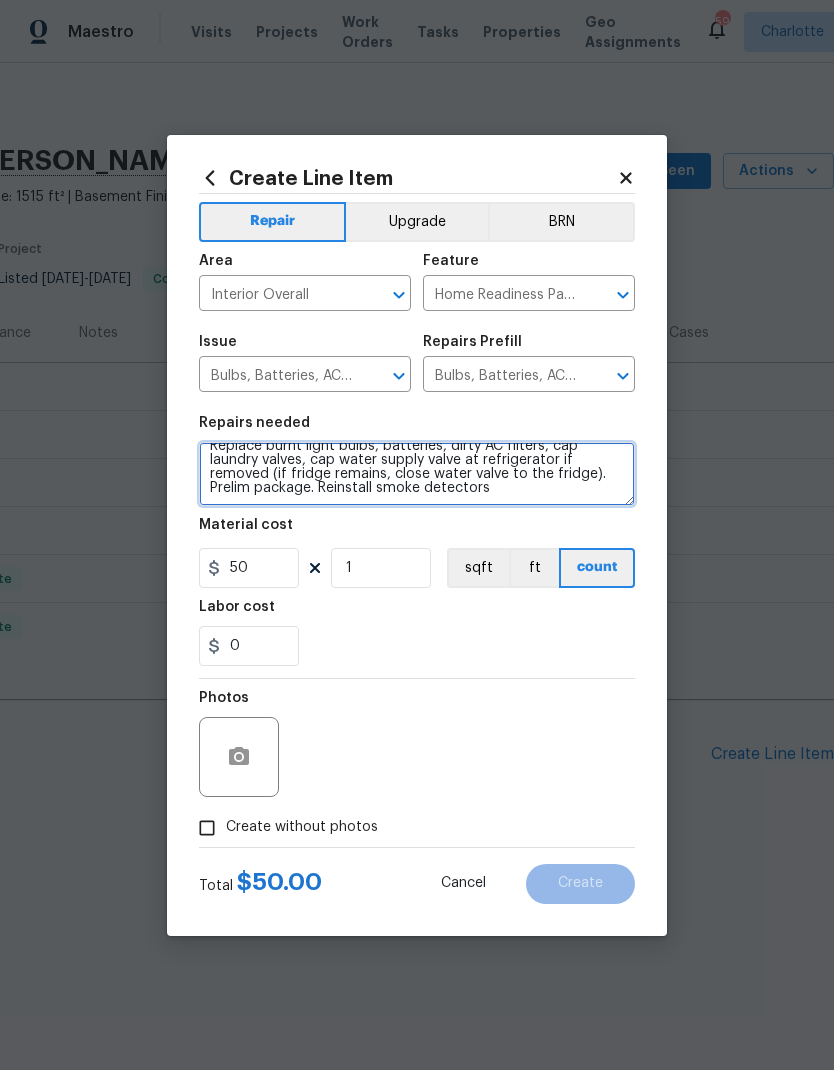 type on "Replace burnt light bulbs, batteries, dirty AC filters, cap laundry valves, cap water supply valve at refrigerator if removed (if fridge remains, close water valve to the fridge). Prelim package. Reinstall smoke detectors" 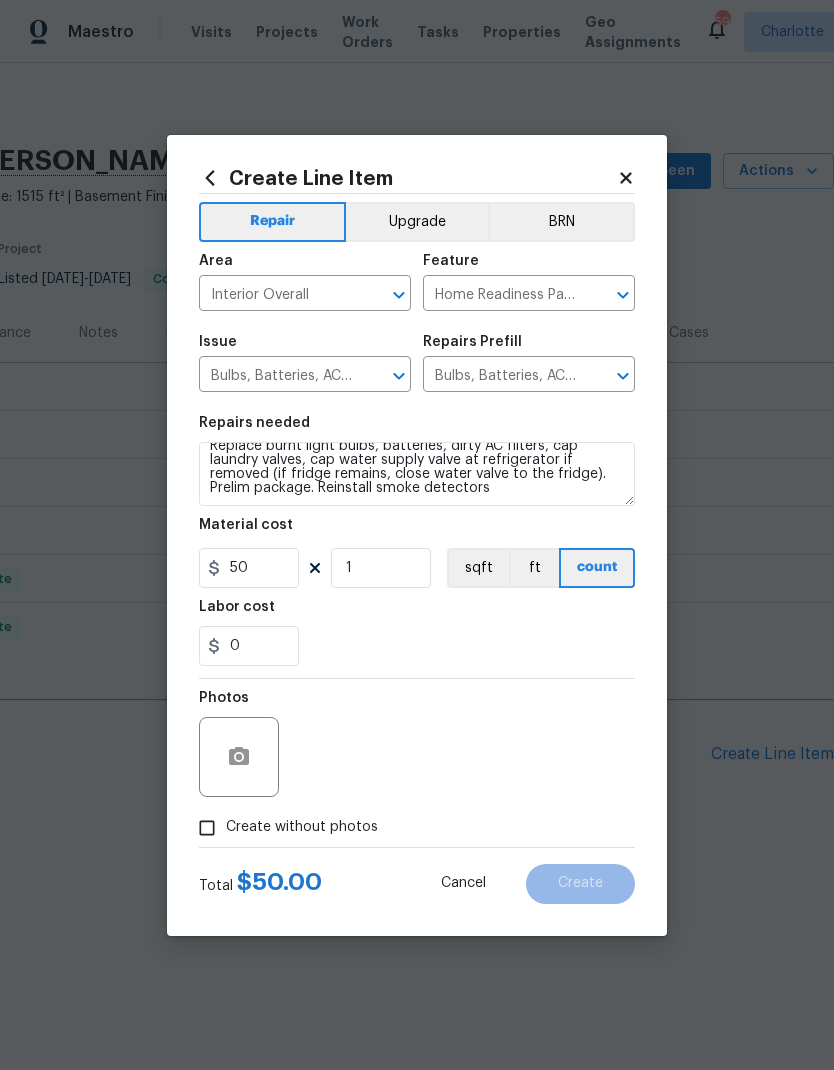 click on "0" at bounding box center (417, 646) 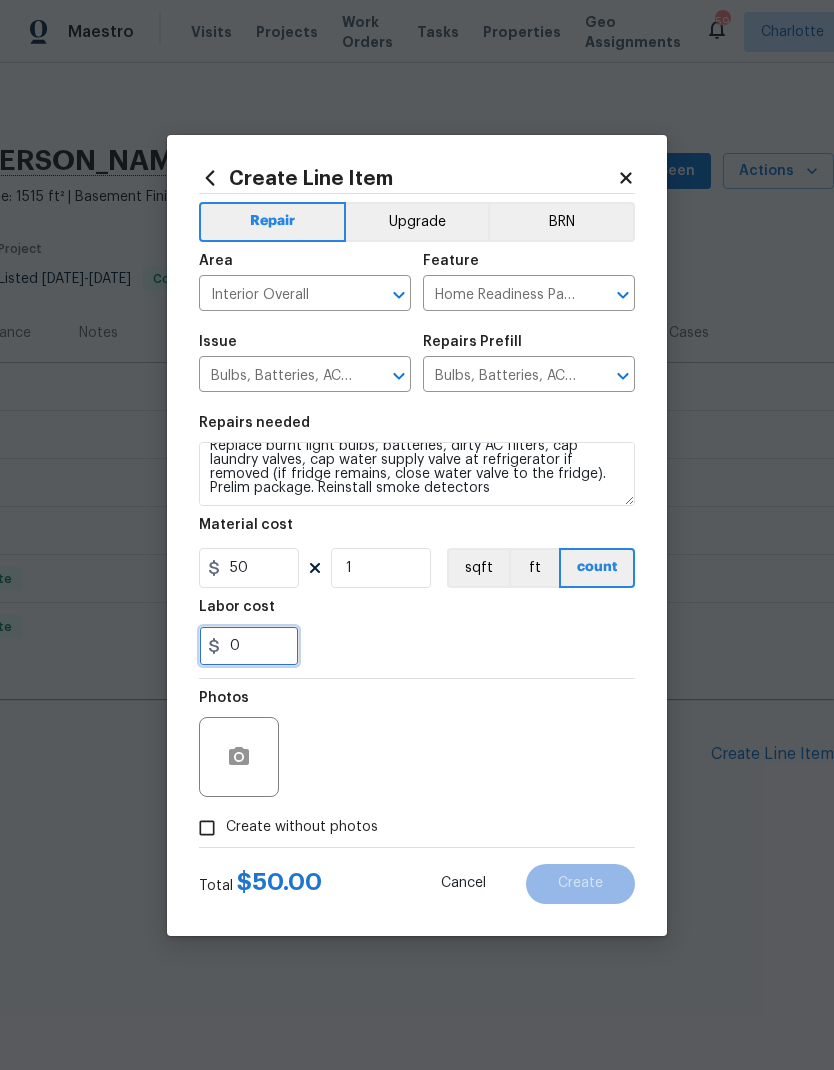 click on "0" at bounding box center (249, 646) 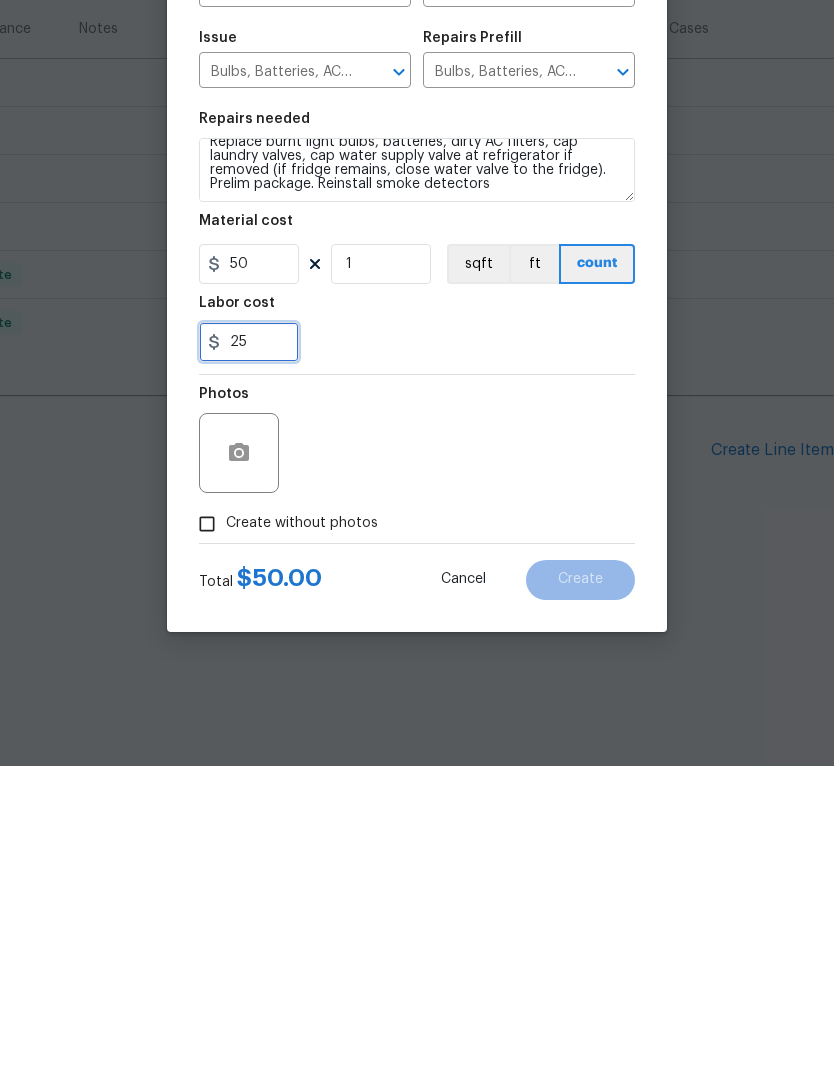 type on "25" 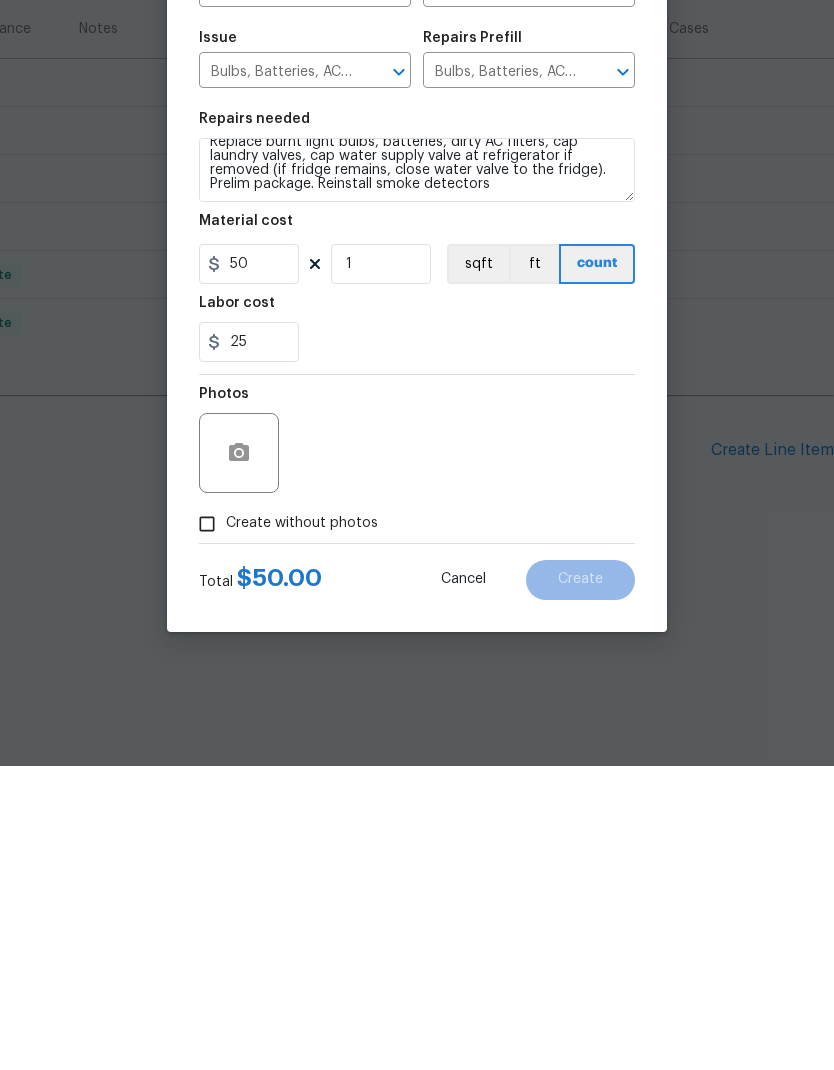 click on "Photos" at bounding box center (417, 744) 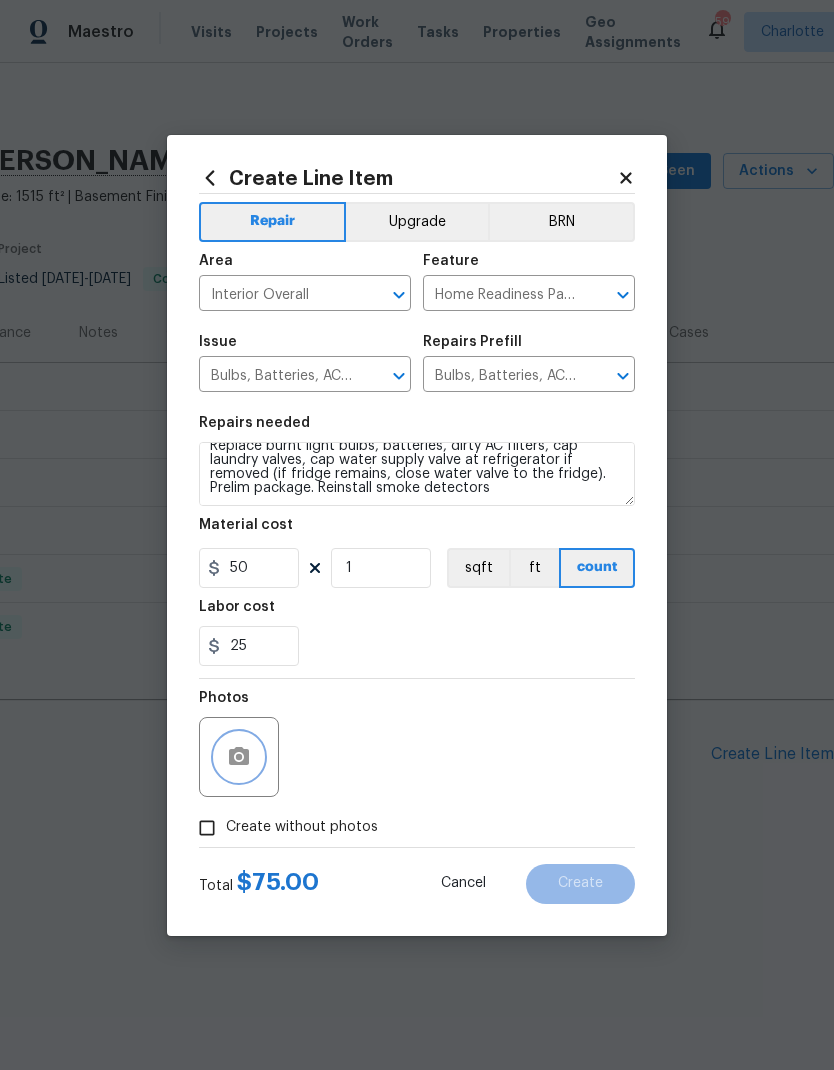 click 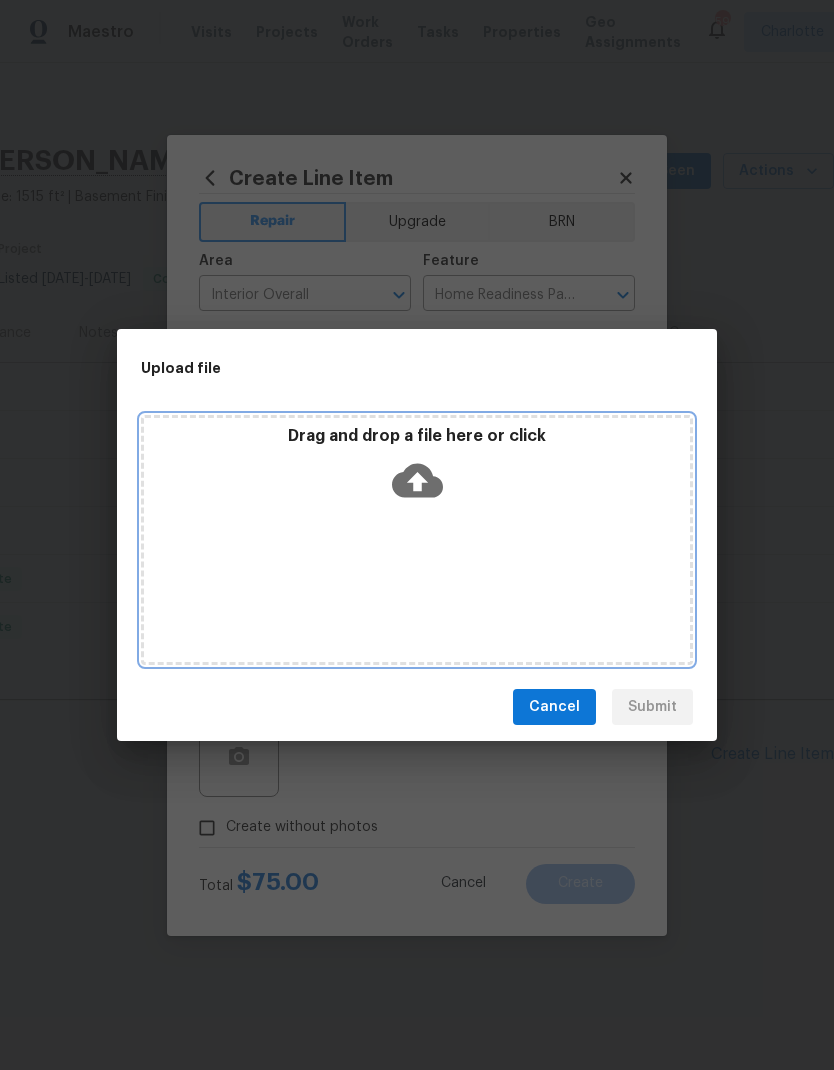click on "Drag and drop a file here or click" at bounding box center (417, 540) 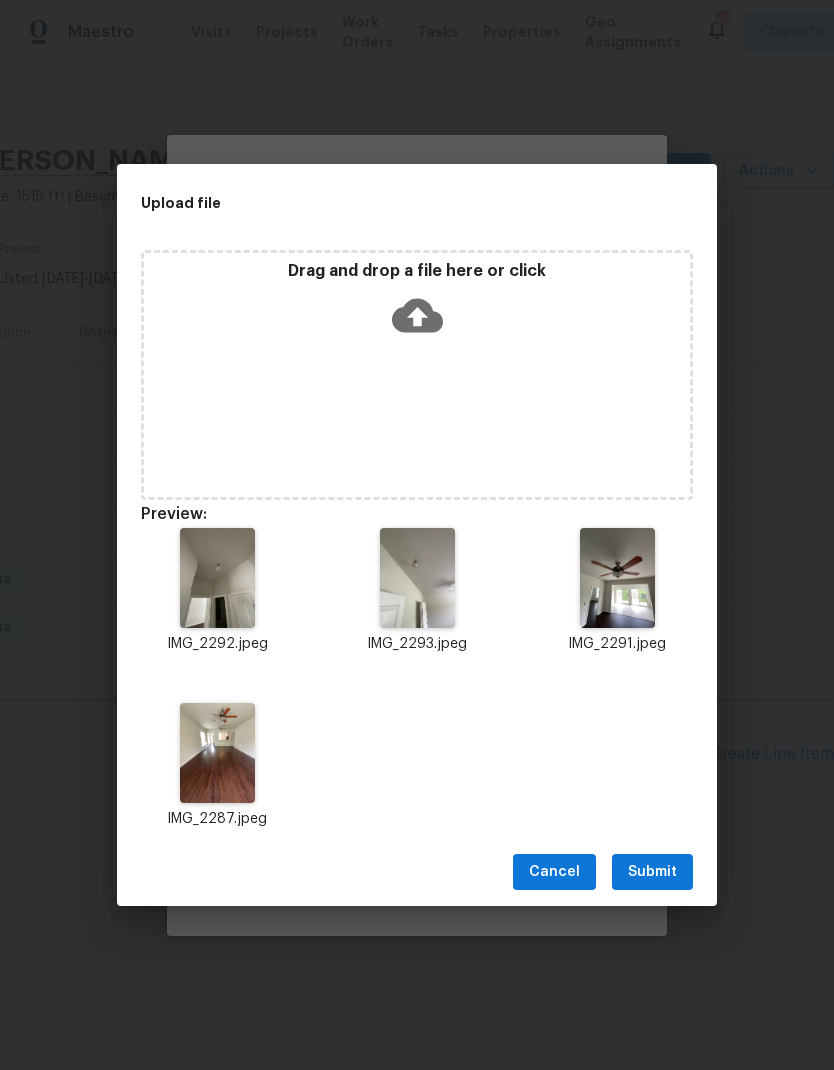 click on "Submit" at bounding box center [652, 872] 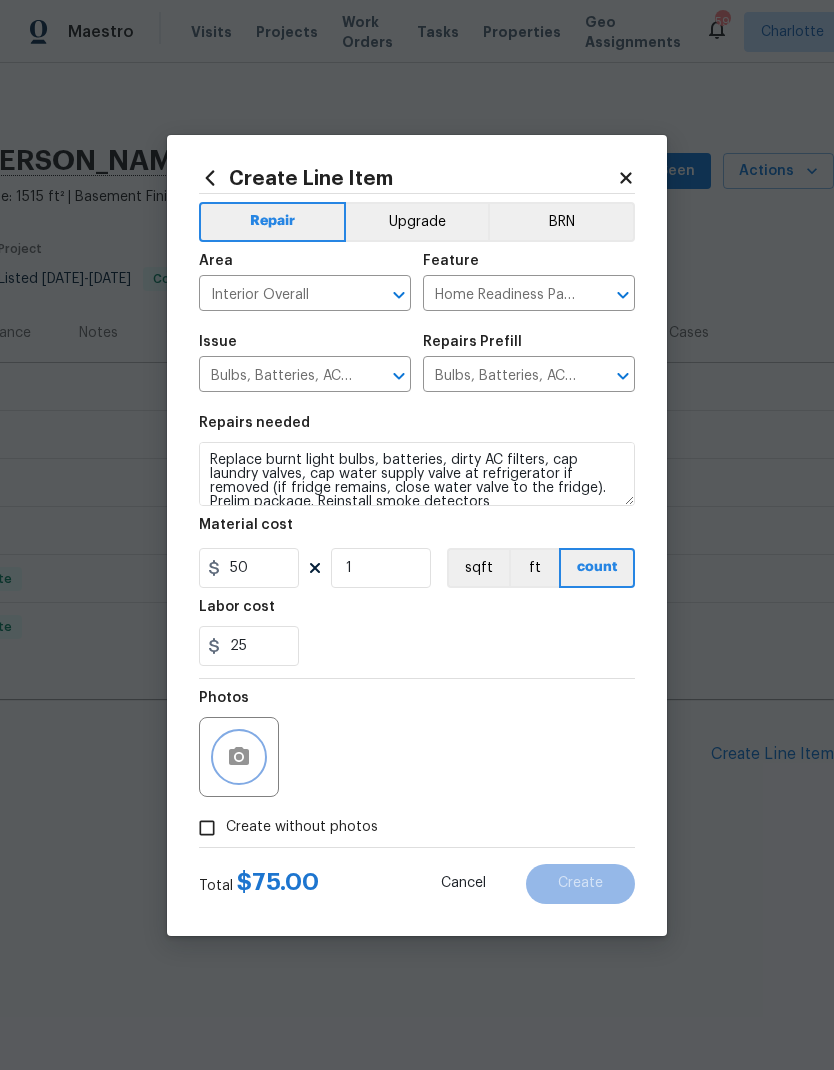 scroll, scrollTop: 0, scrollLeft: 0, axis: both 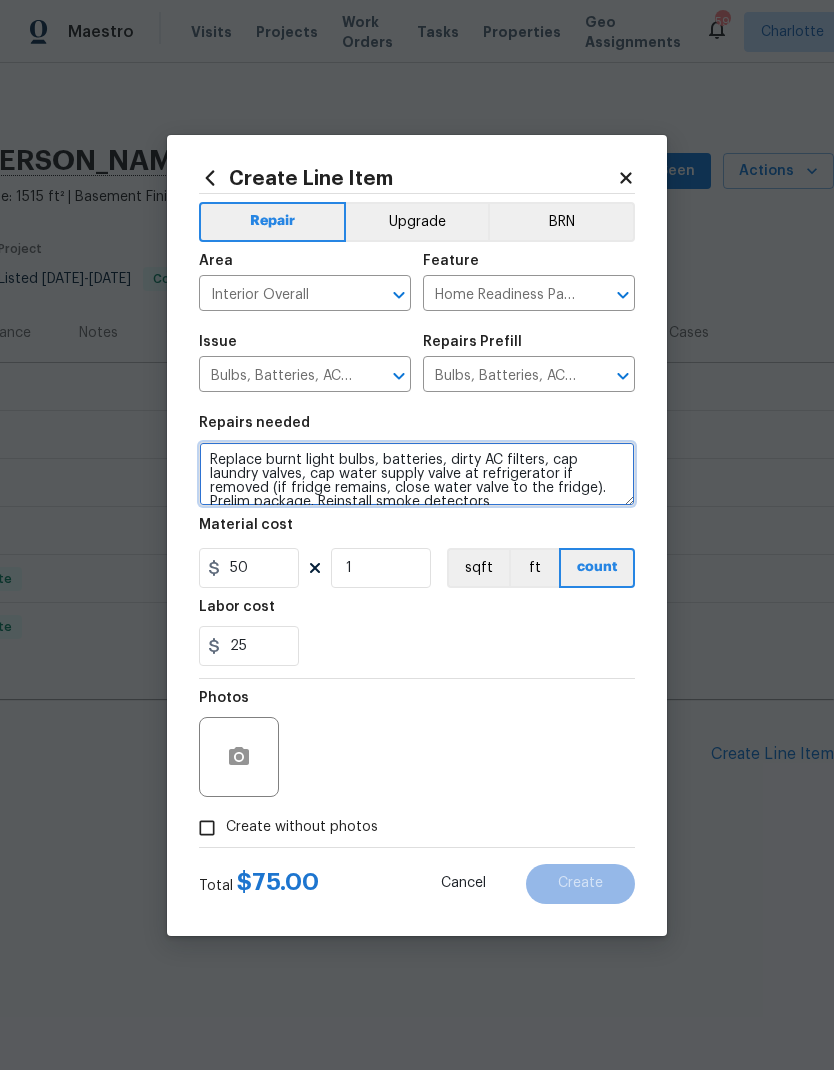 click on "Replace burnt light bulbs, batteries, dirty AC filters, cap laundry valves, cap water supply valve at refrigerator if removed (if fridge remains, close water valve to the fridge). Prelim package. Reinstall smoke detectors" at bounding box center (417, 474) 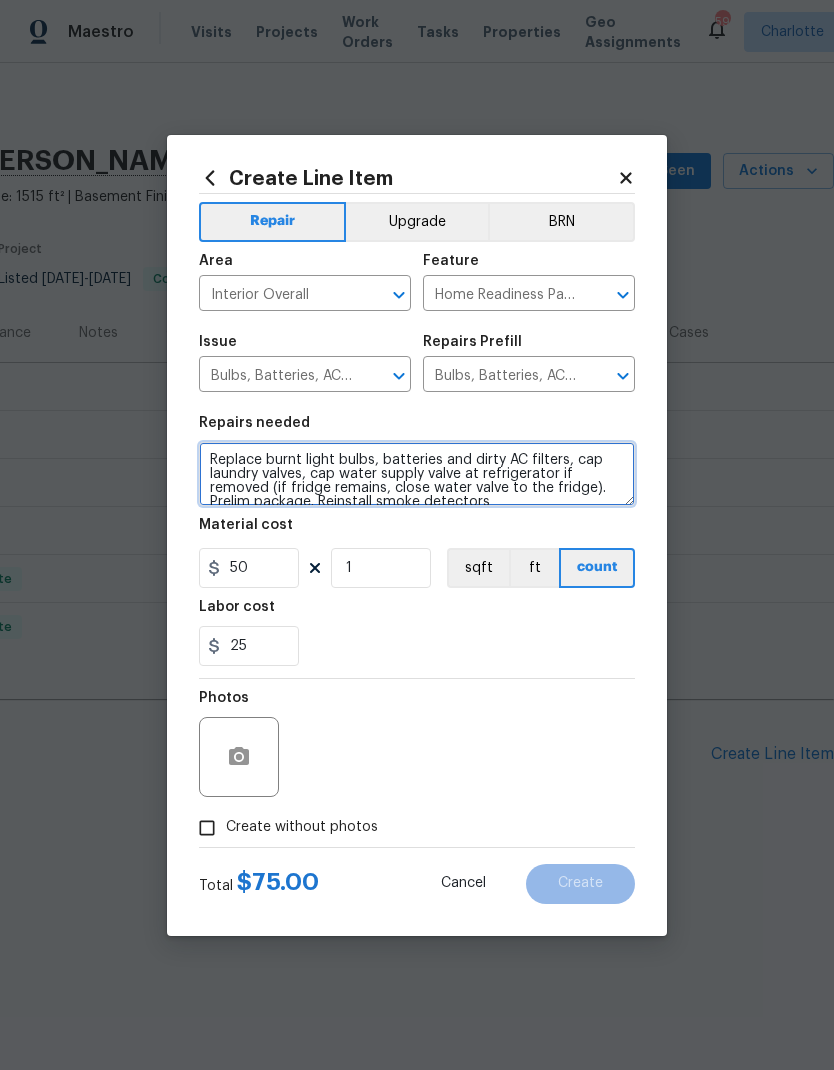 click on "Replace burnt light bulbs, batteries and dirty AC filters, cap laundry valves, cap water supply valve at refrigerator if removed (if fridge remains, close water valve to the fridge). Prelim package. Reinstall smoke detectors" at bounding box center [417, 474] 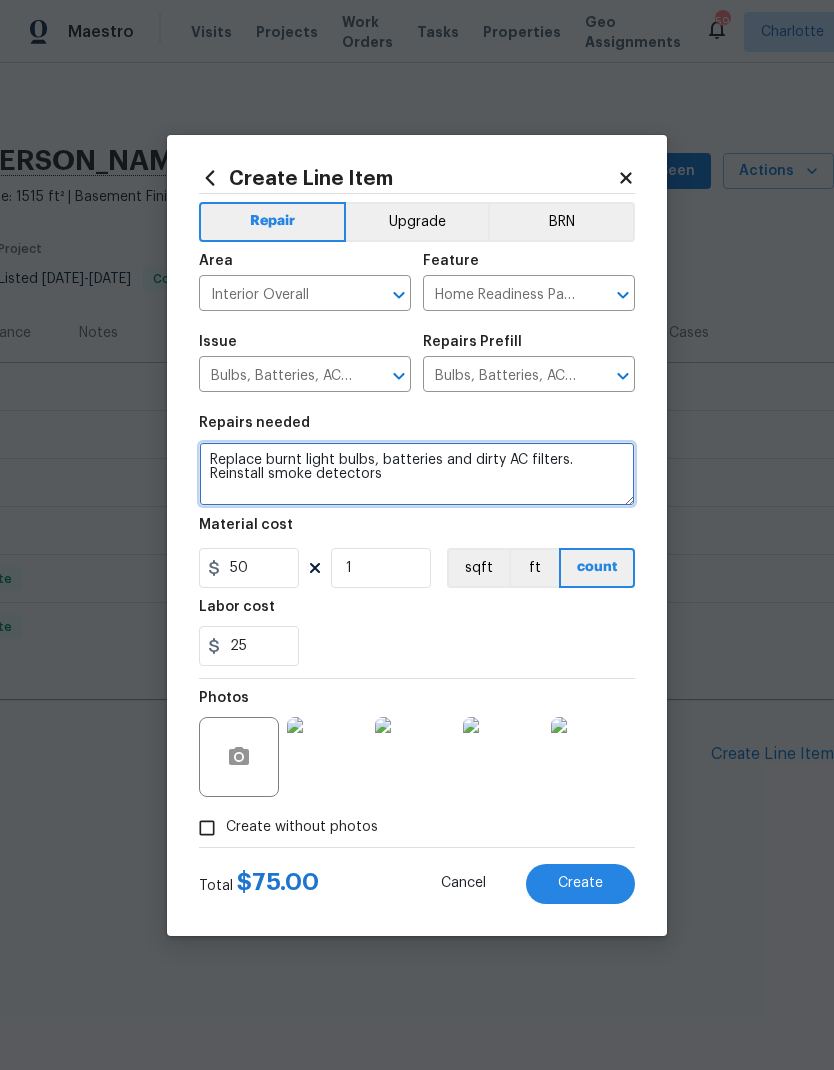 type on "Replace burnt light bulbs, batteries and dirty AC filters. Reinstall smoke detectors" 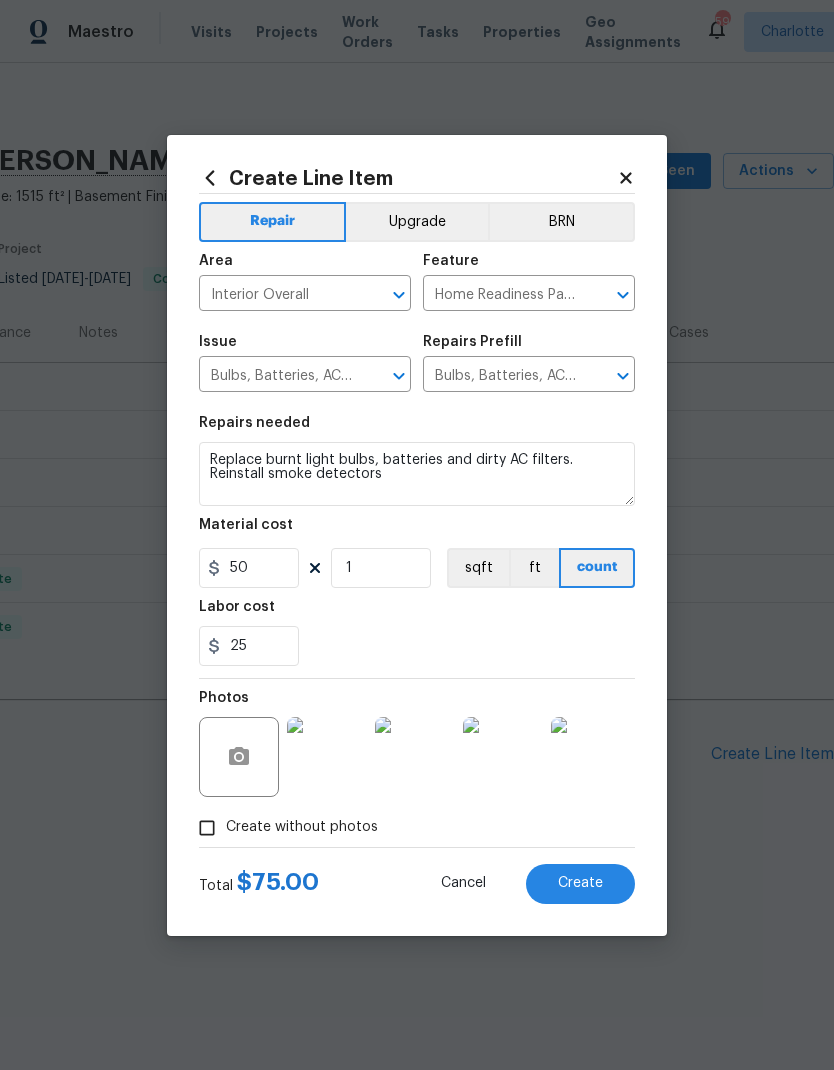 click on "25" at bounding box center [417, 646] 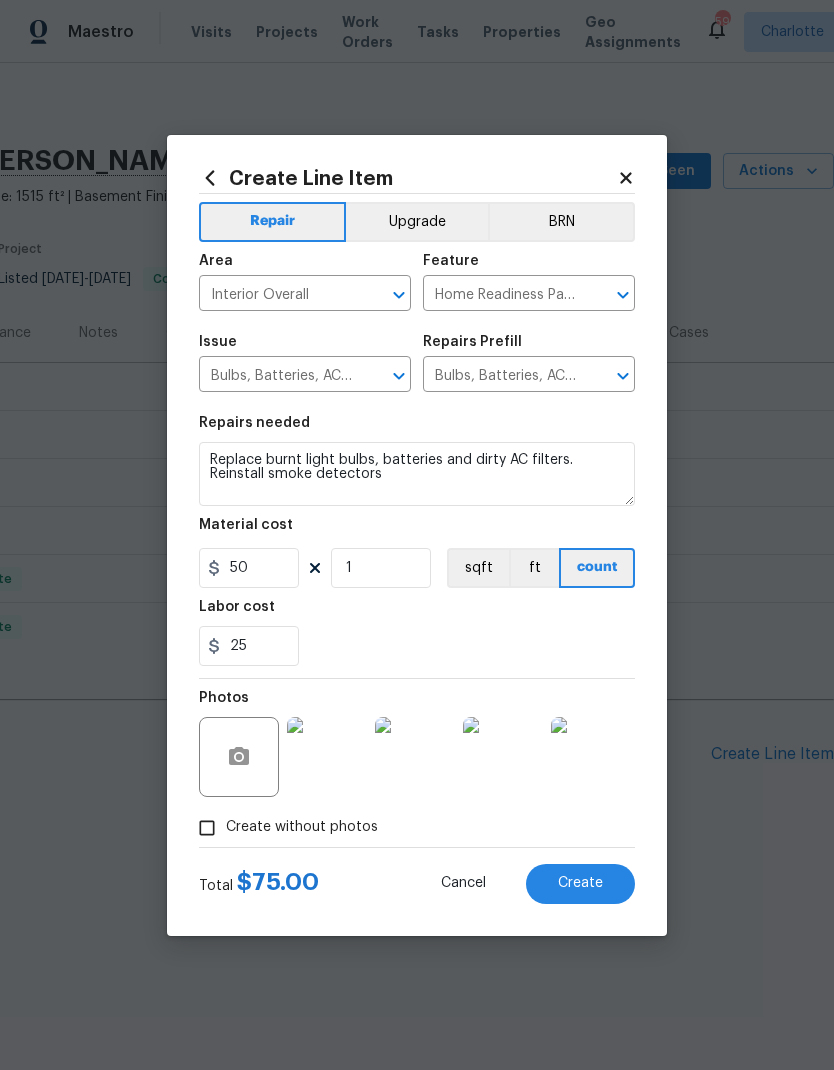 click on "Create" at bounding box center (580, 884) 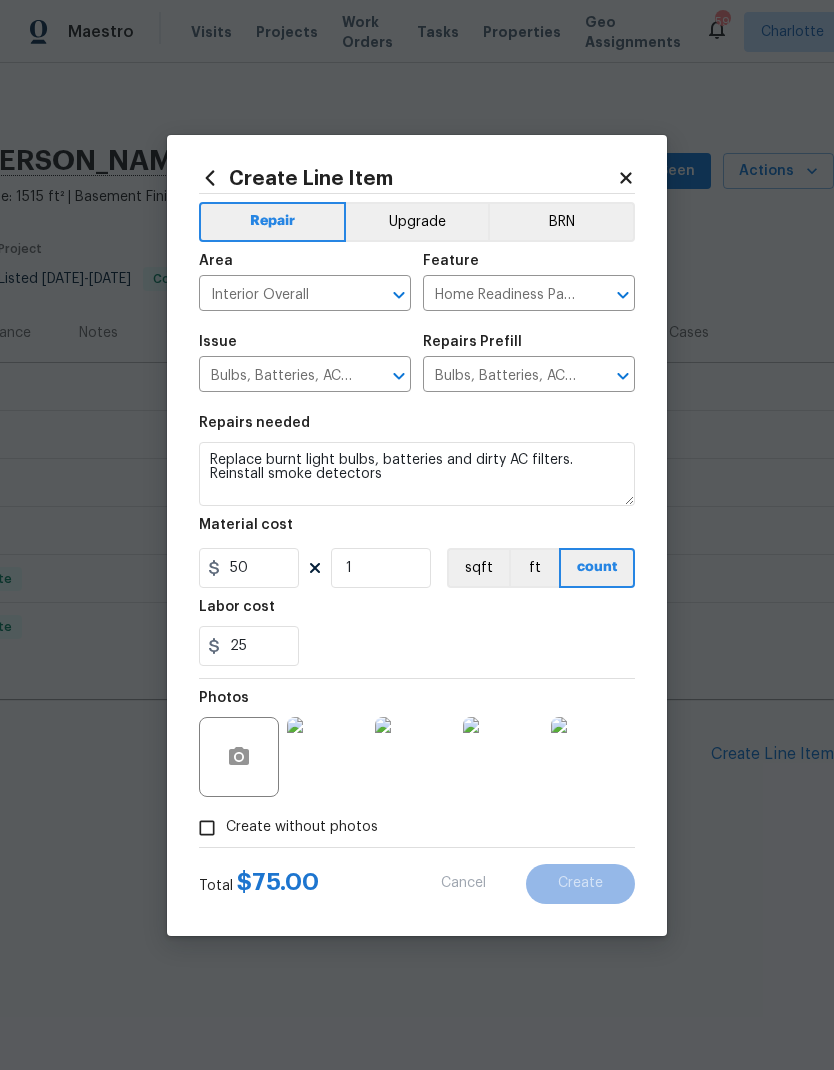 type 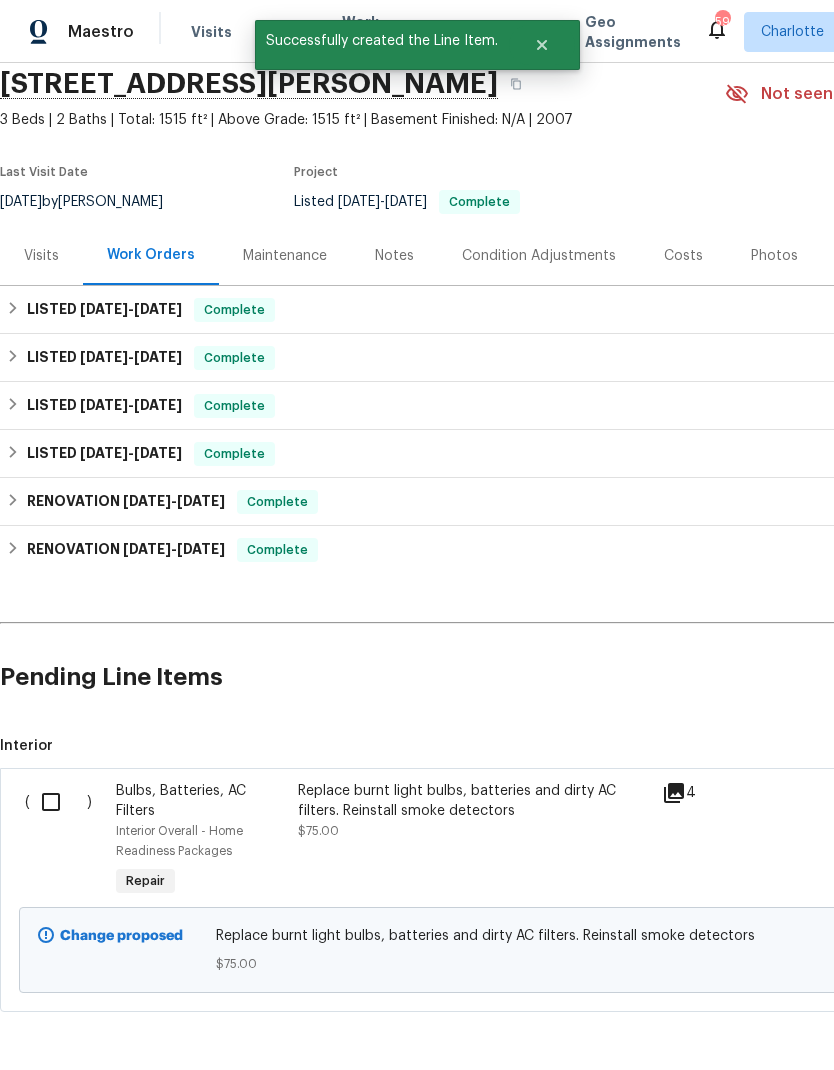 scroll, scrollTop: 76, scrollLeft: 0, axis: vertical 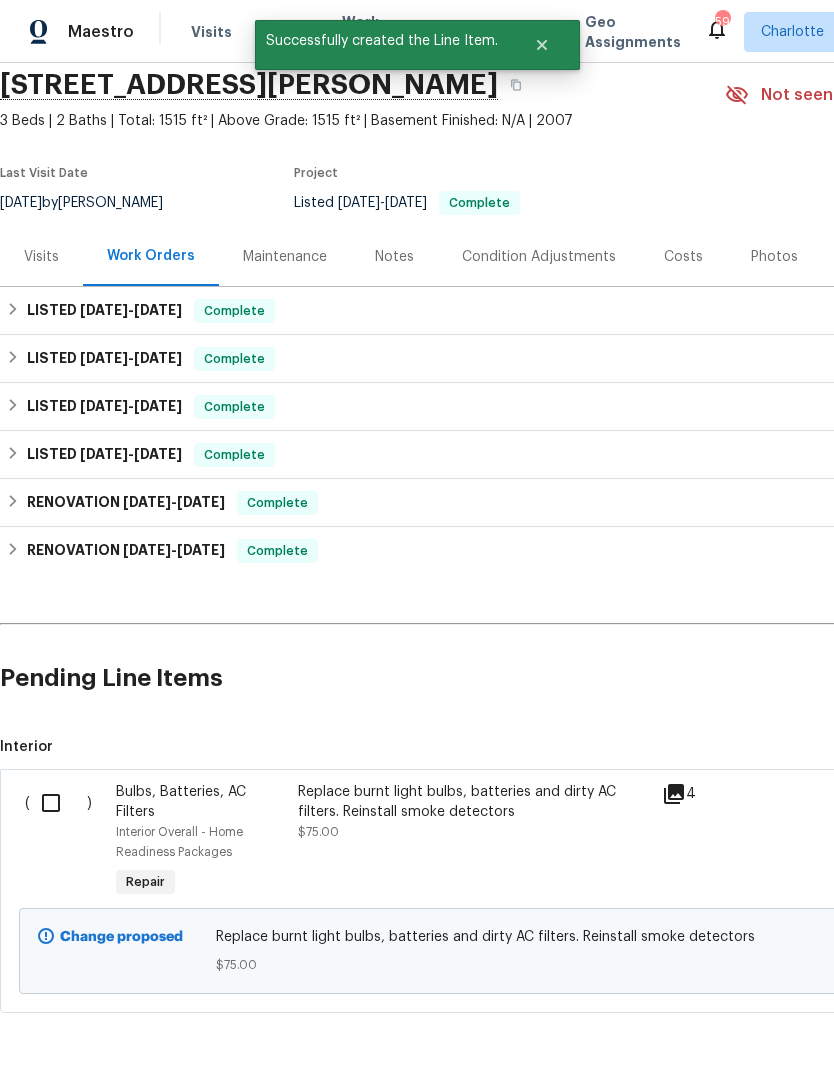 click at bounding box center (58, 803) 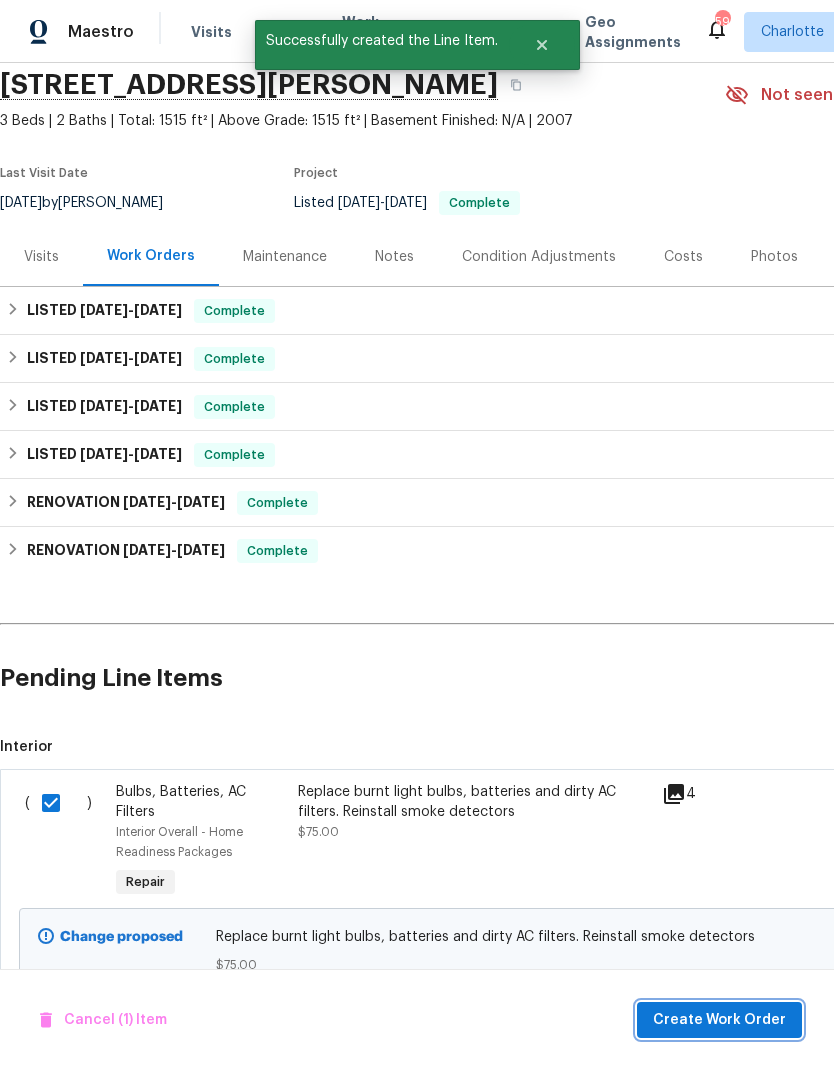click on "Create Work Order" at bounding box center (719, 1020) 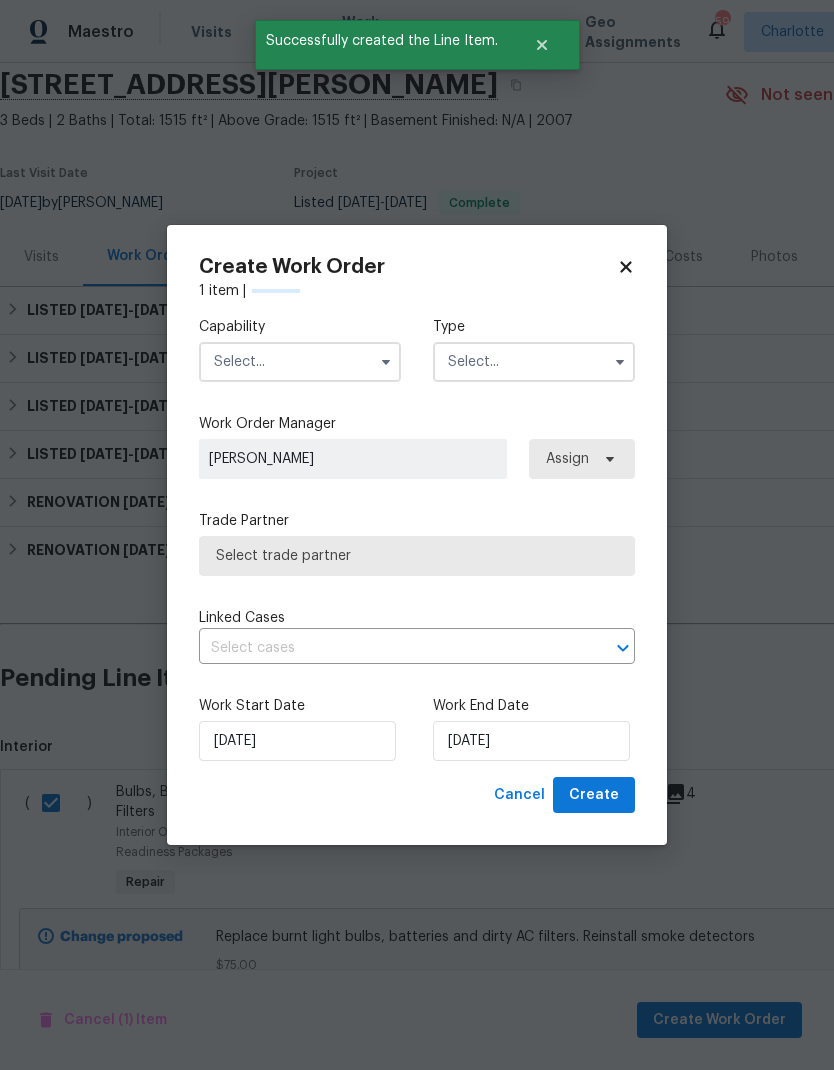 click at bounding box center [300, 362] 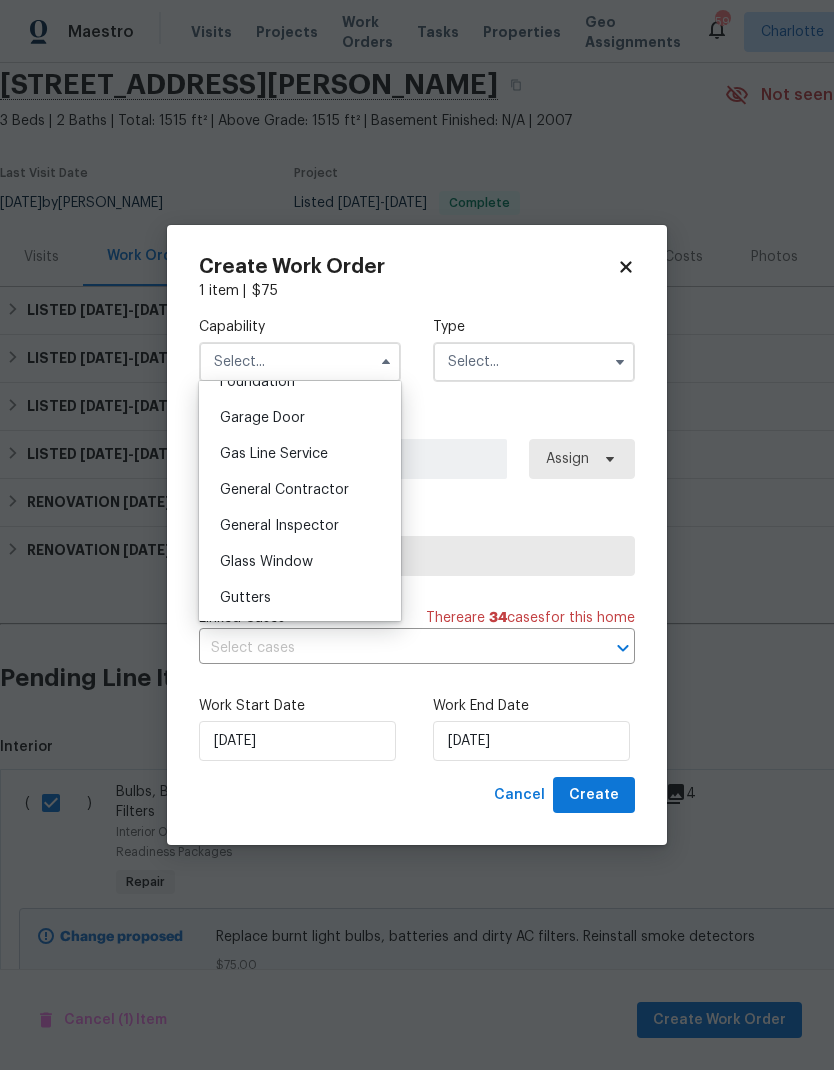 scroll, scrollTop: 872, scrollLeft: 0, axis: vertical 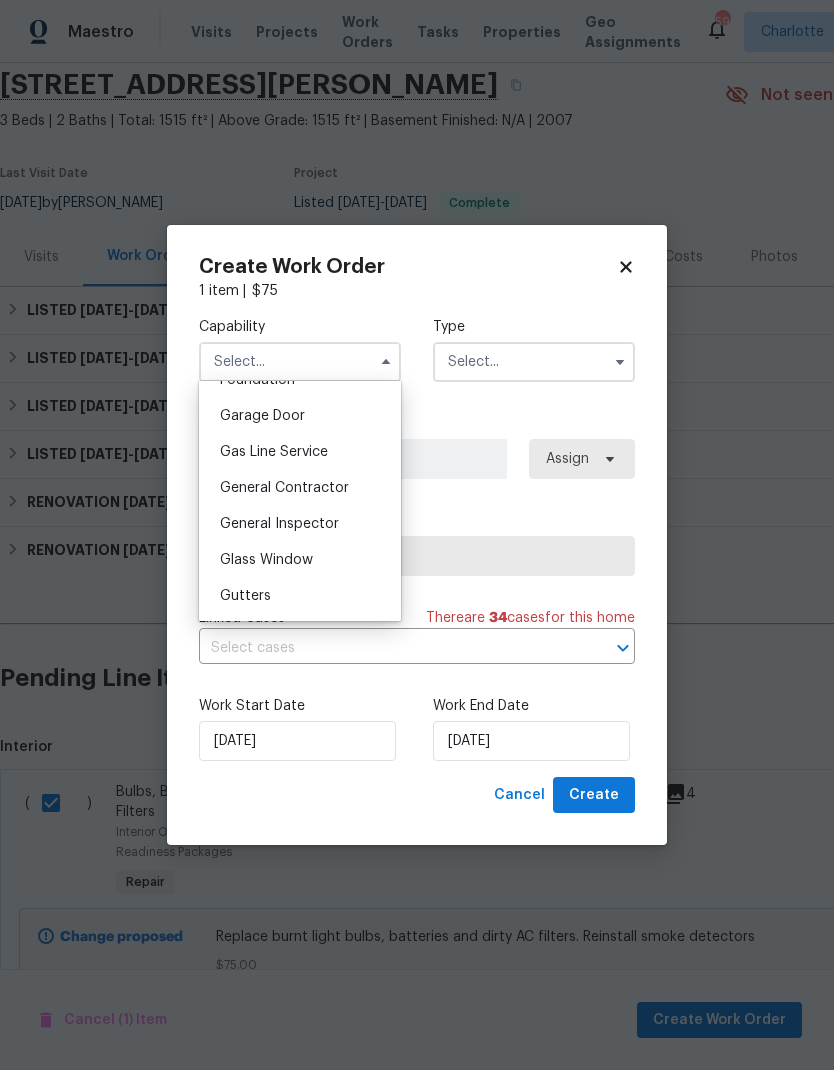 click on "General Contractor" at bounding box center (300, 488) 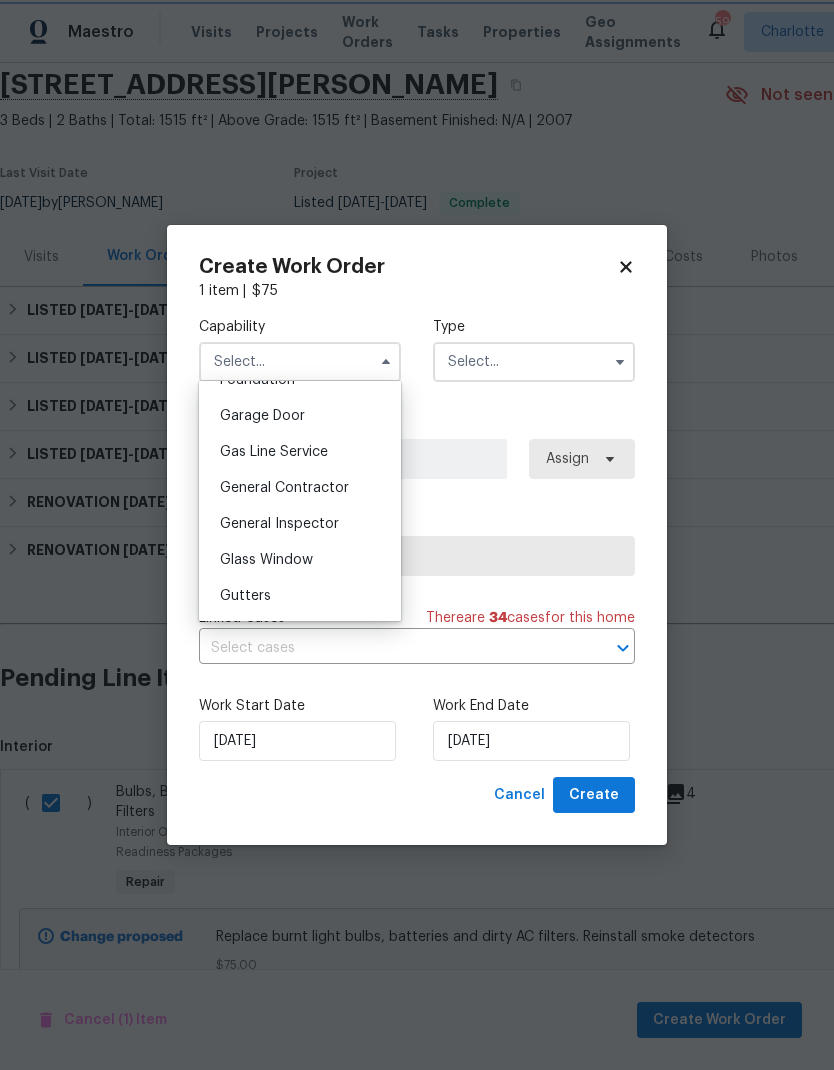 type on "General Contractor" 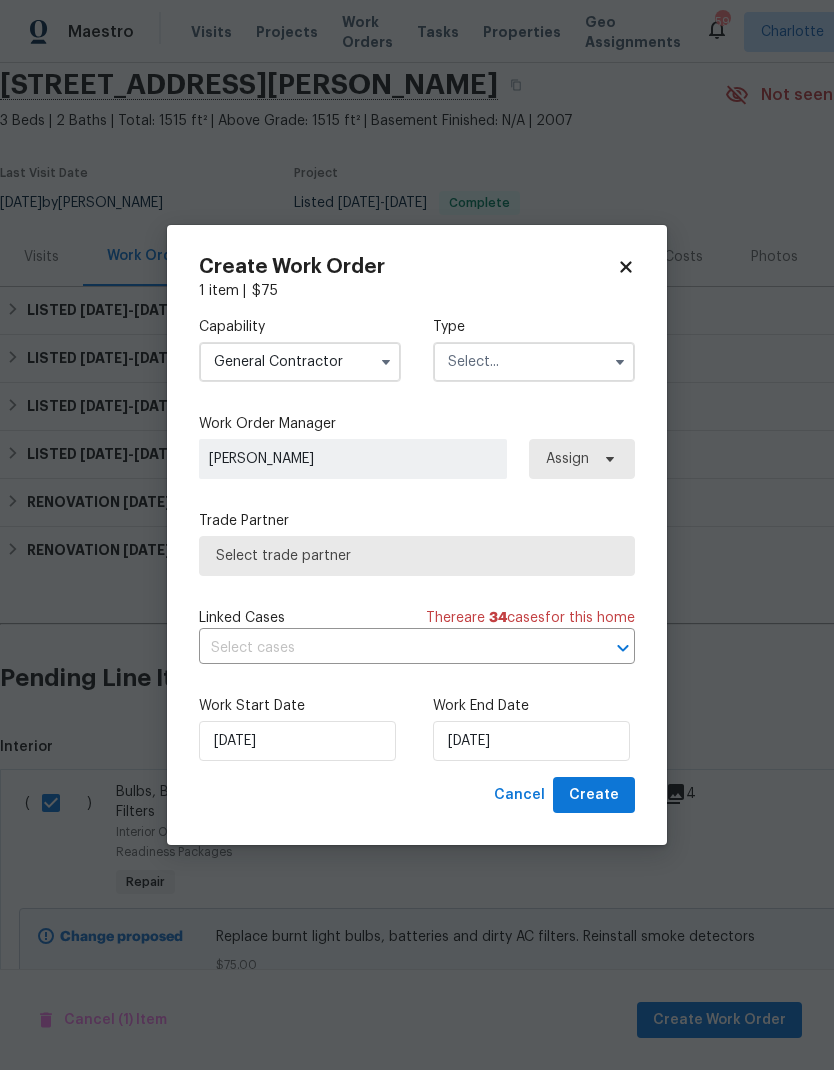 click at bounding box center [534, 362] 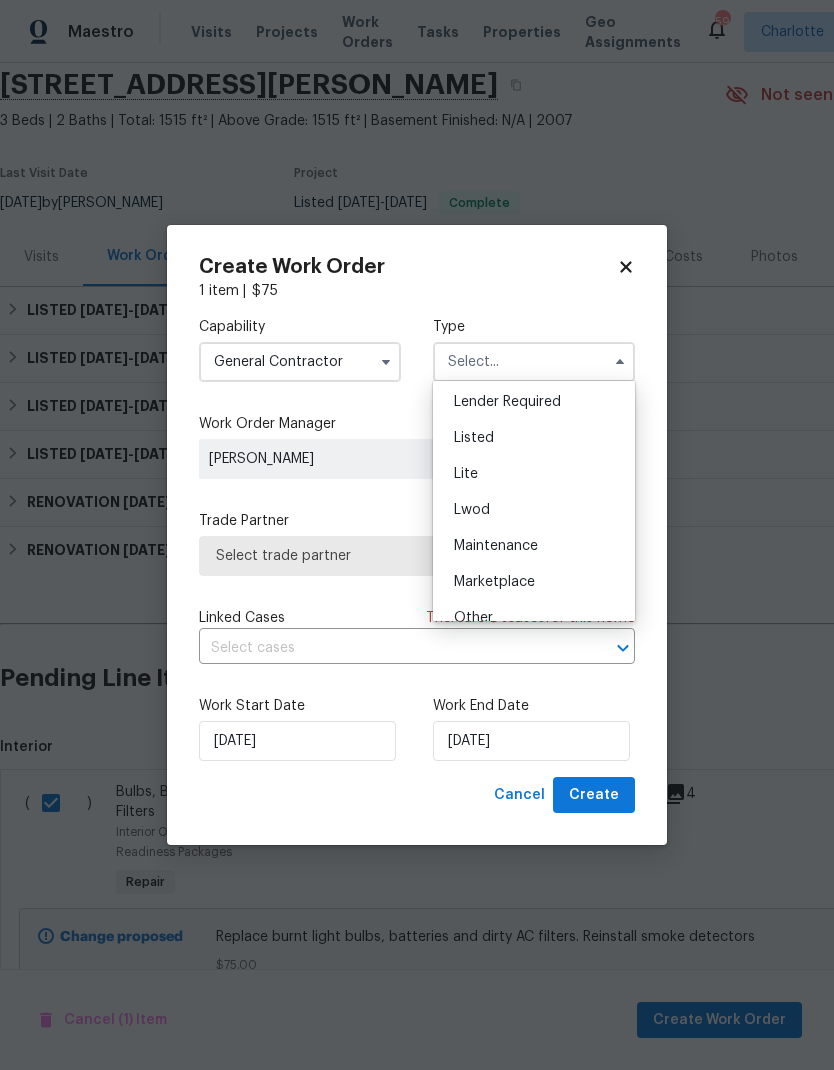 scroll, scrollTop: 179, scrollLeft: 0, axis: vertical 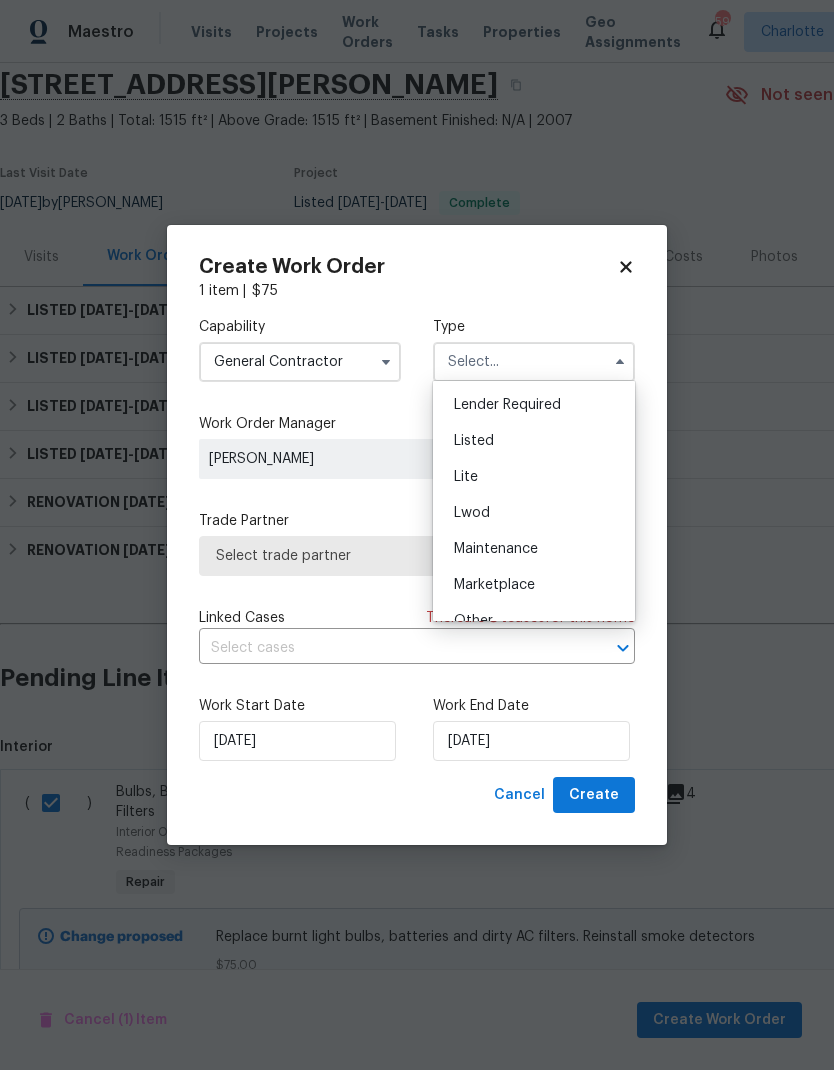 click on "Listed" at bounding box center [534, 441] 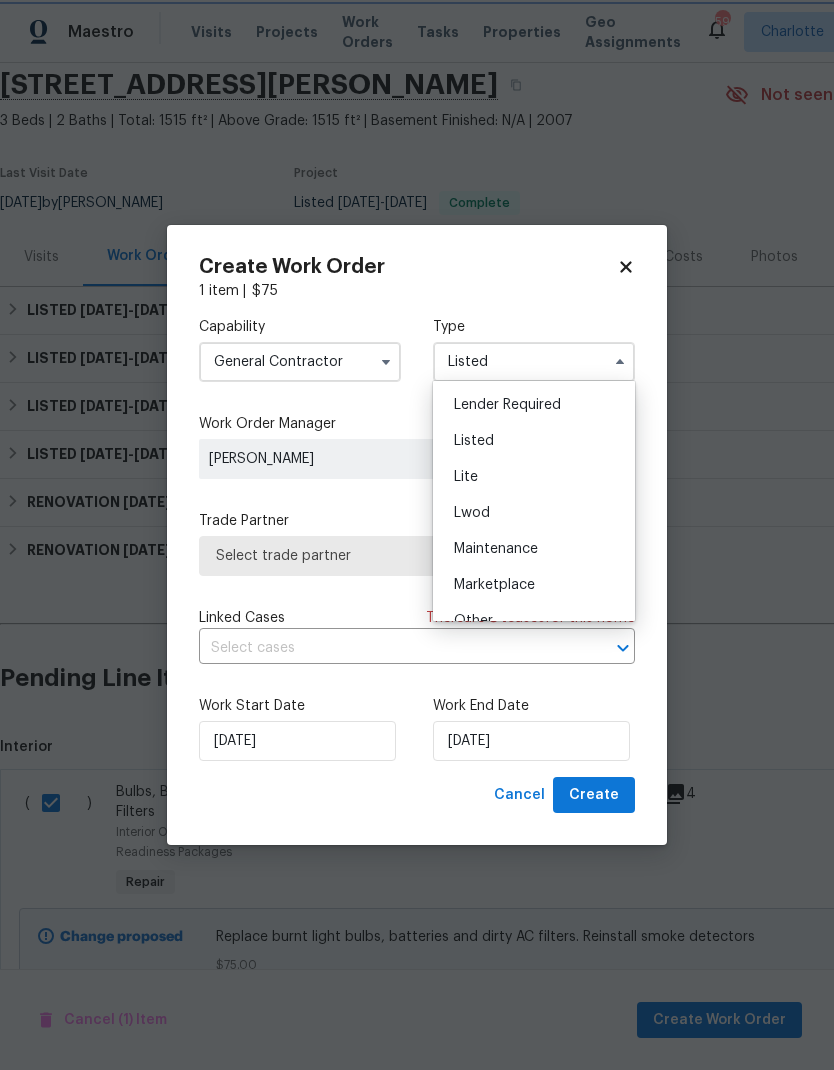 scroll, scrollTop: 0, scrollLeft: 0, axis: both 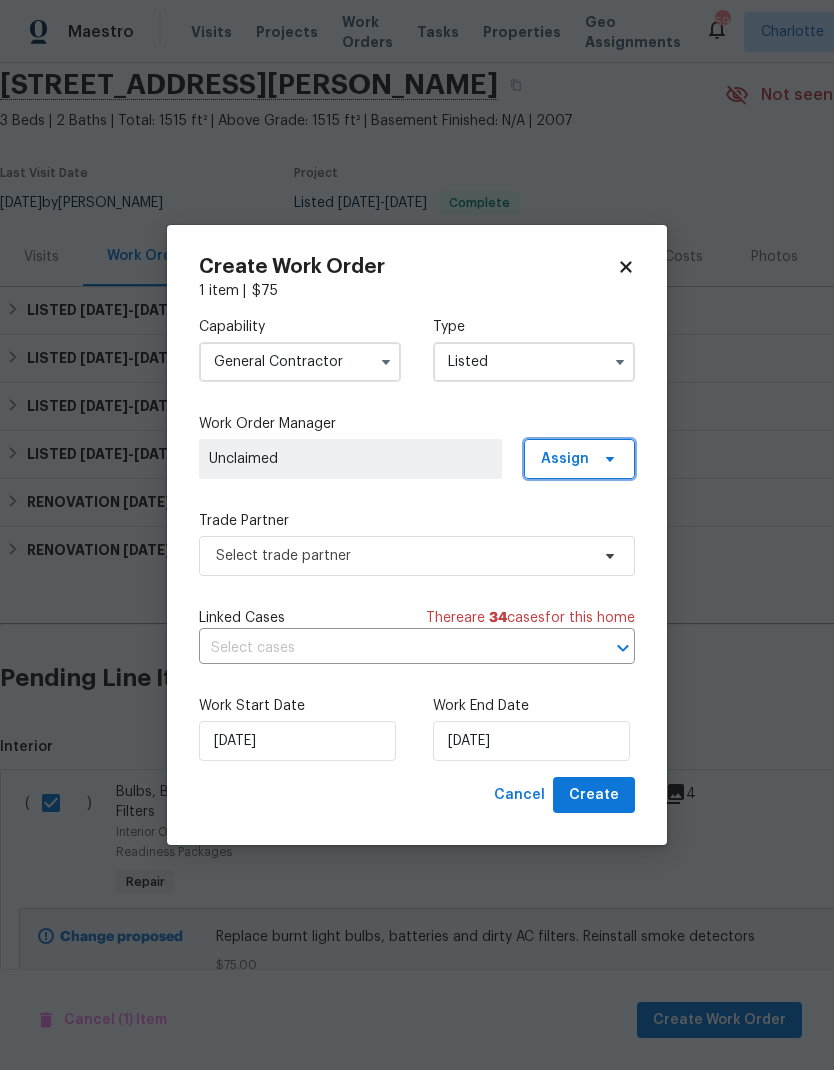 click at bounding box center [607, 459] 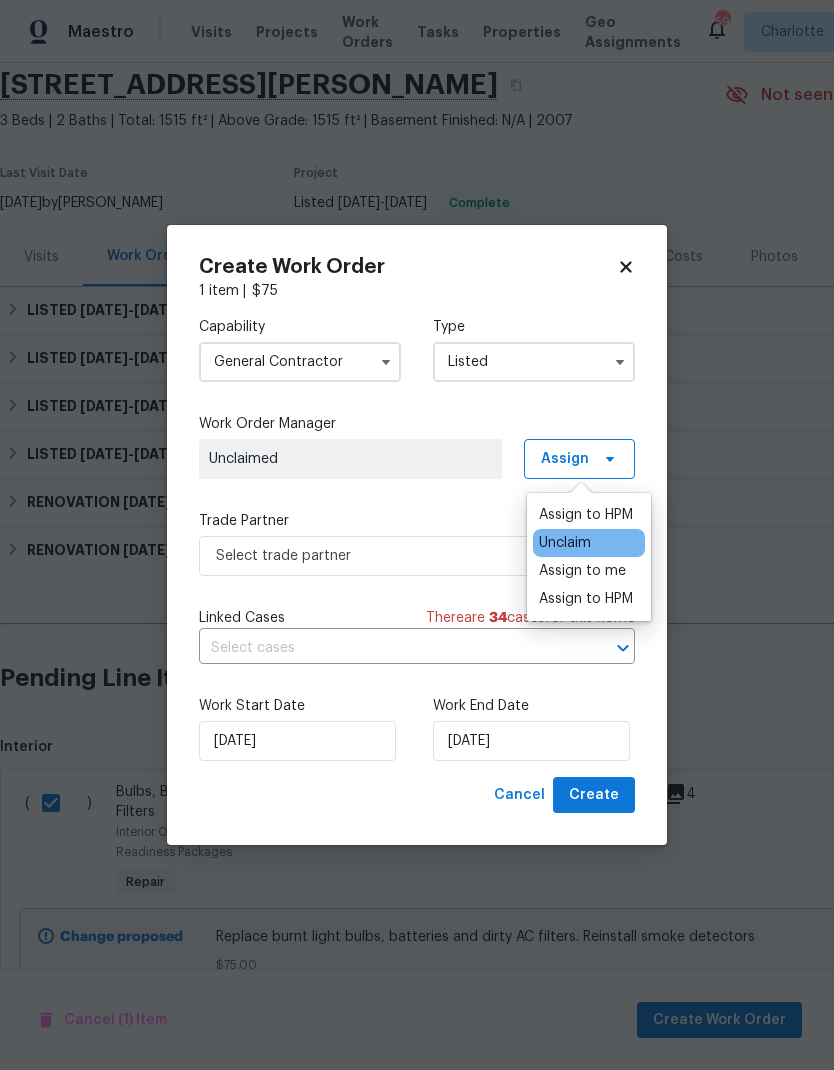 click on "Assign to HPM" at bounding box center (586, 515) 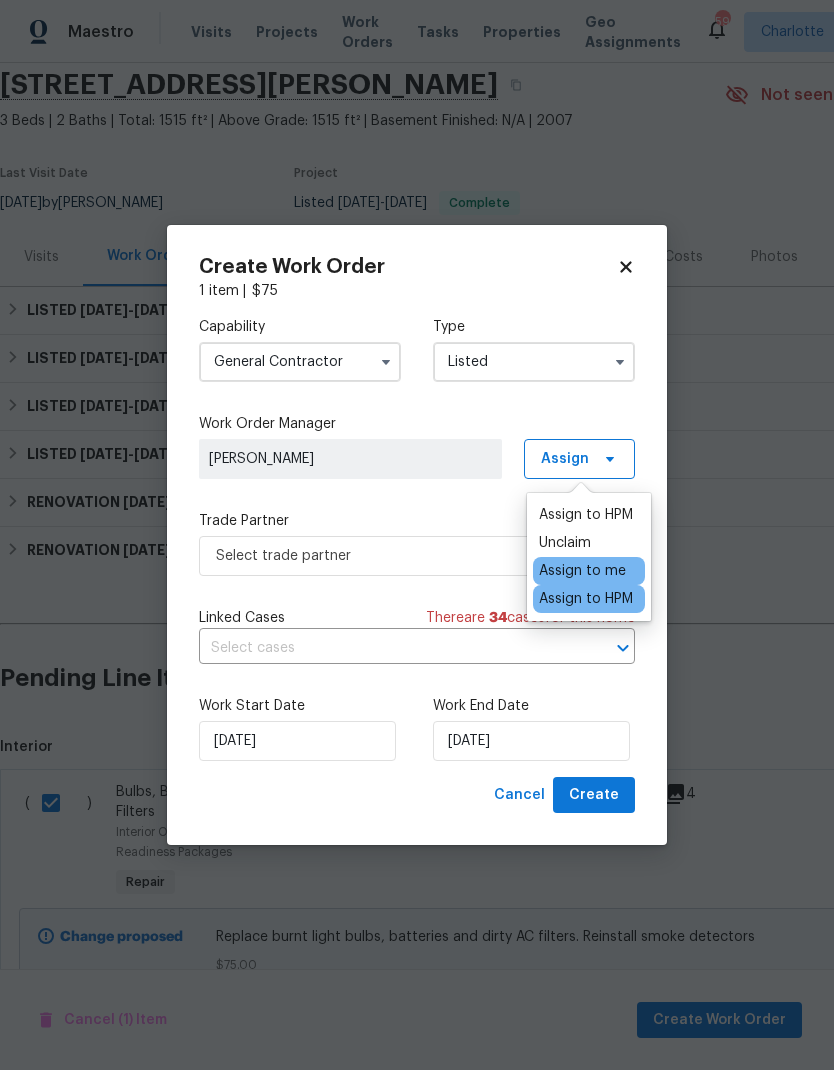 click on "Linked Cases There  are   34  case s  for this home" at bounding box center (417, 618) 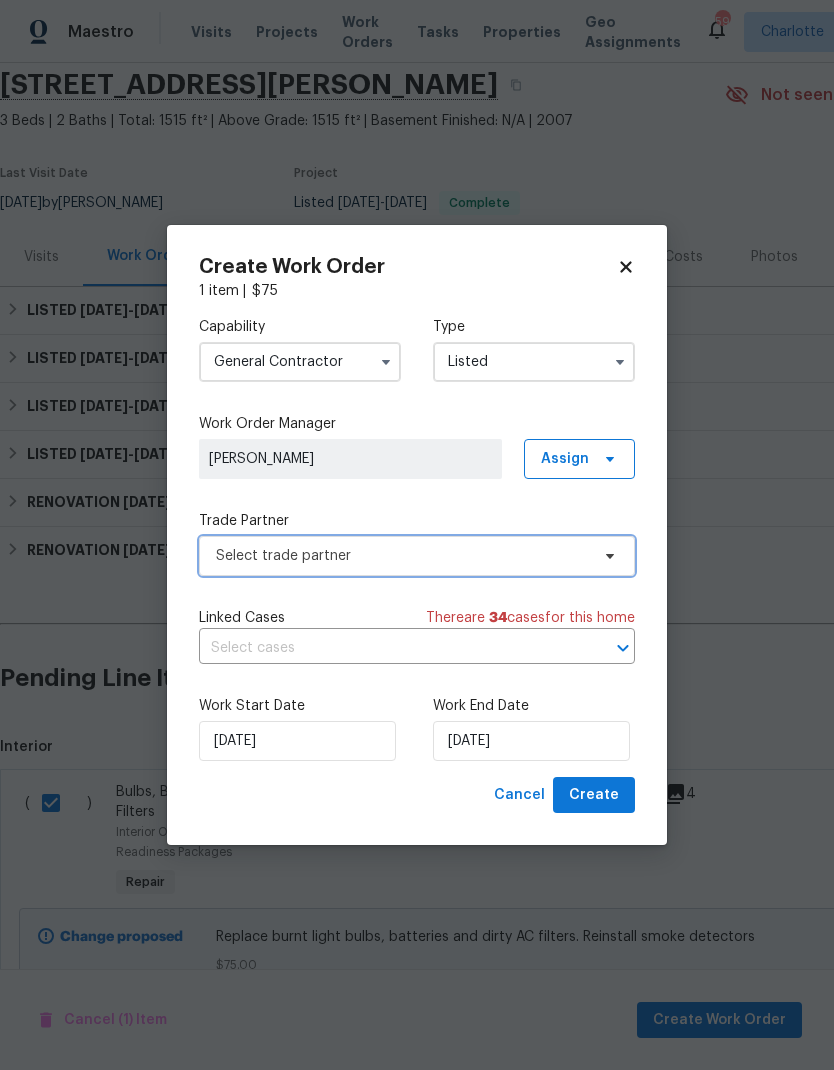click on "Select trade partner" at bounding box center [402, 556] 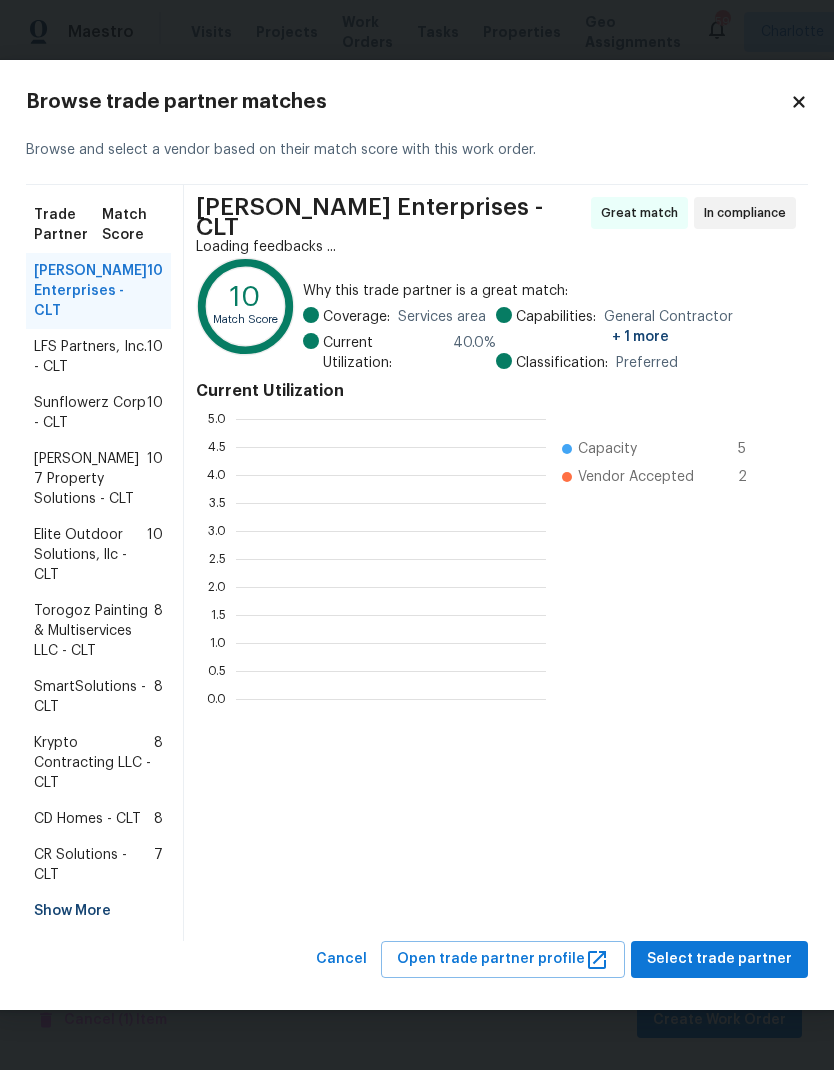 scroll, scrollTop: 2, scrollLeft: 2, axis: both 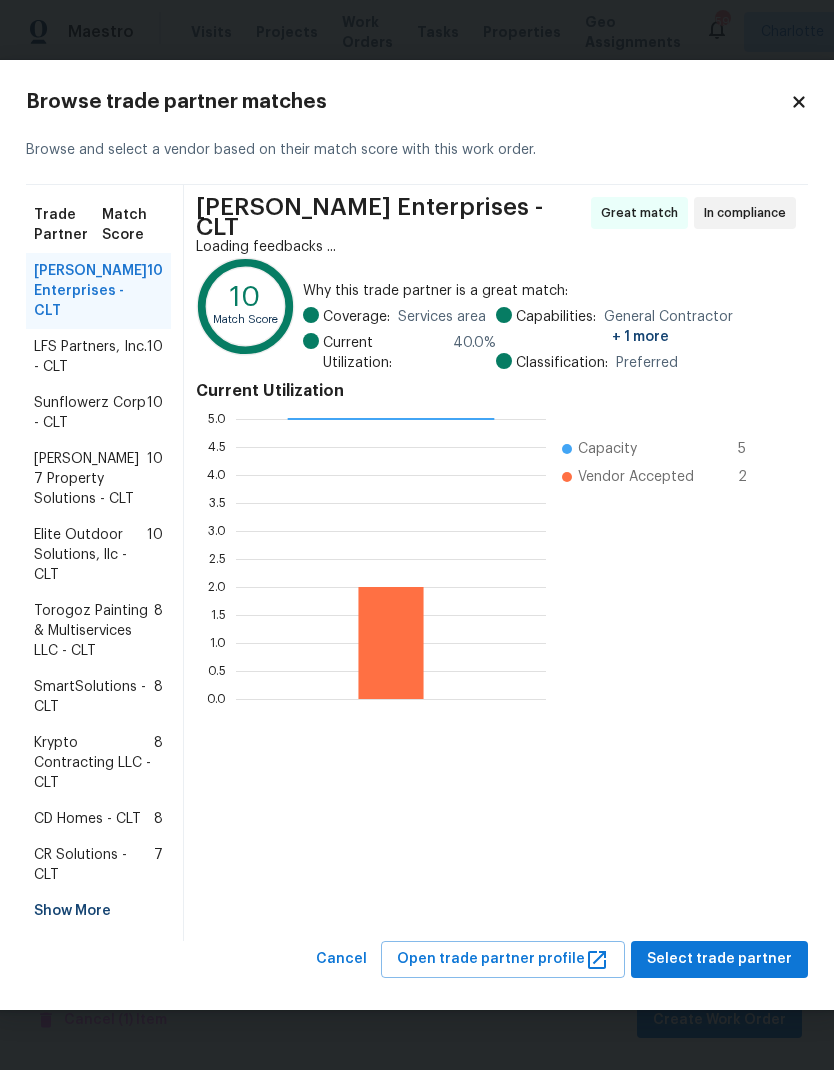 click on "Sunflowerz Corp - CLT" at bounding box center [90, 413] 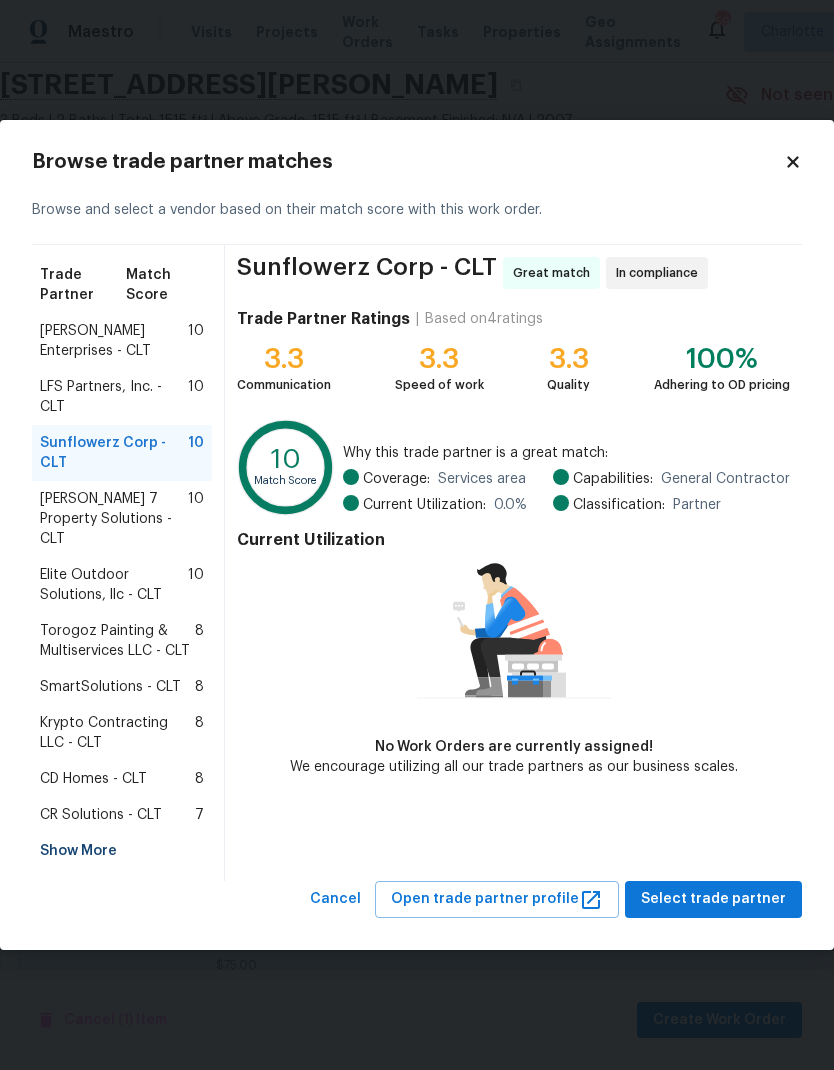 click on "SmartSolutions - CLT" at bounding box center [110, 687] 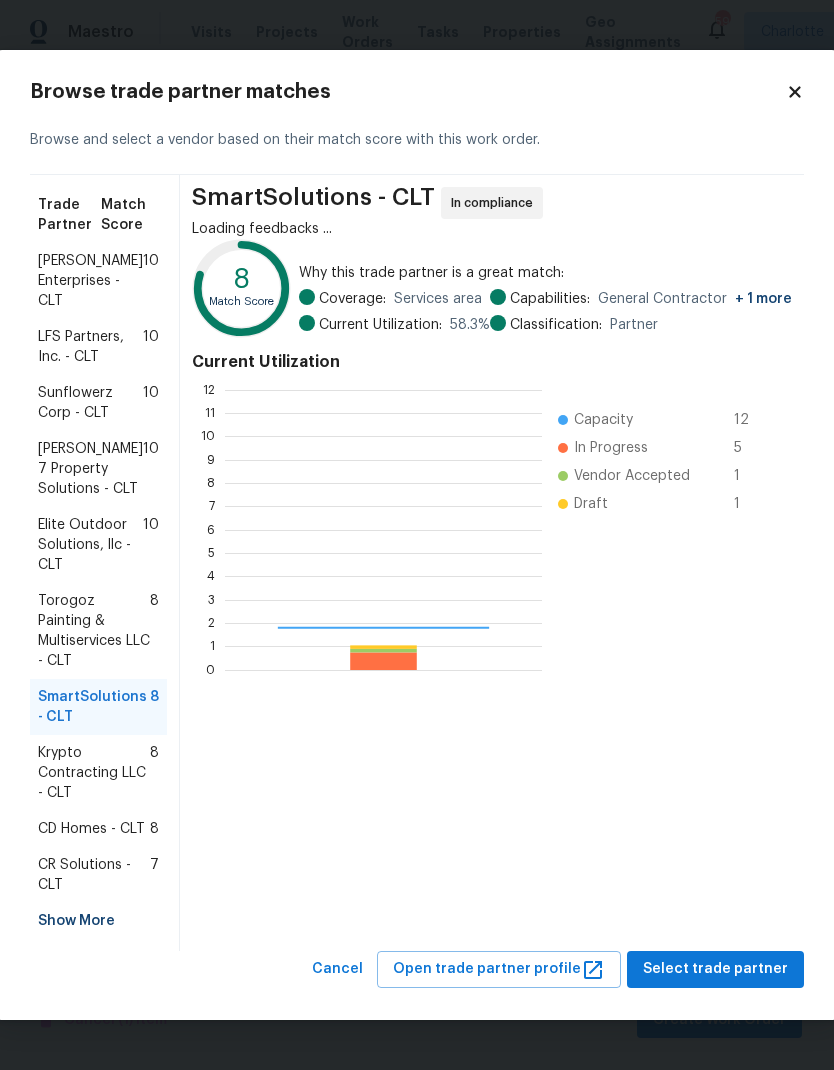 scroll, scrollTop: 2, scrollLeft: 2, axis: both 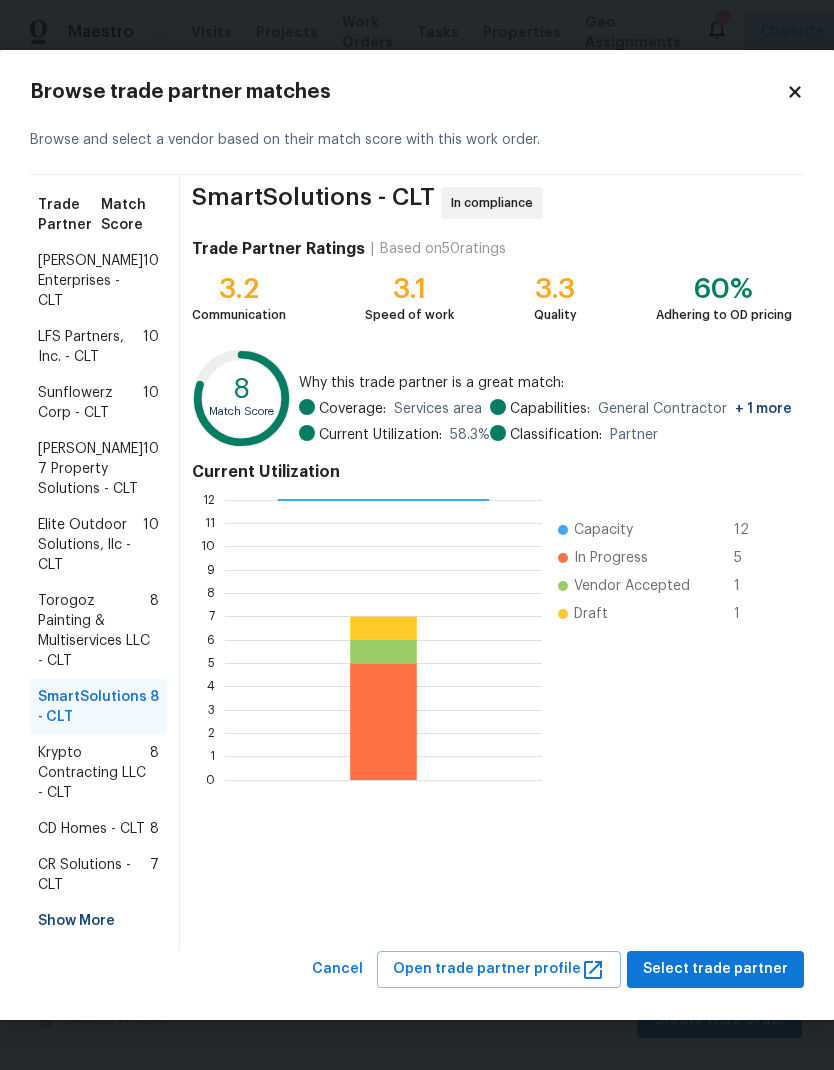 click on "[PERSON_NAME] Enterprises - CLT" at bounding box center (90, 281) 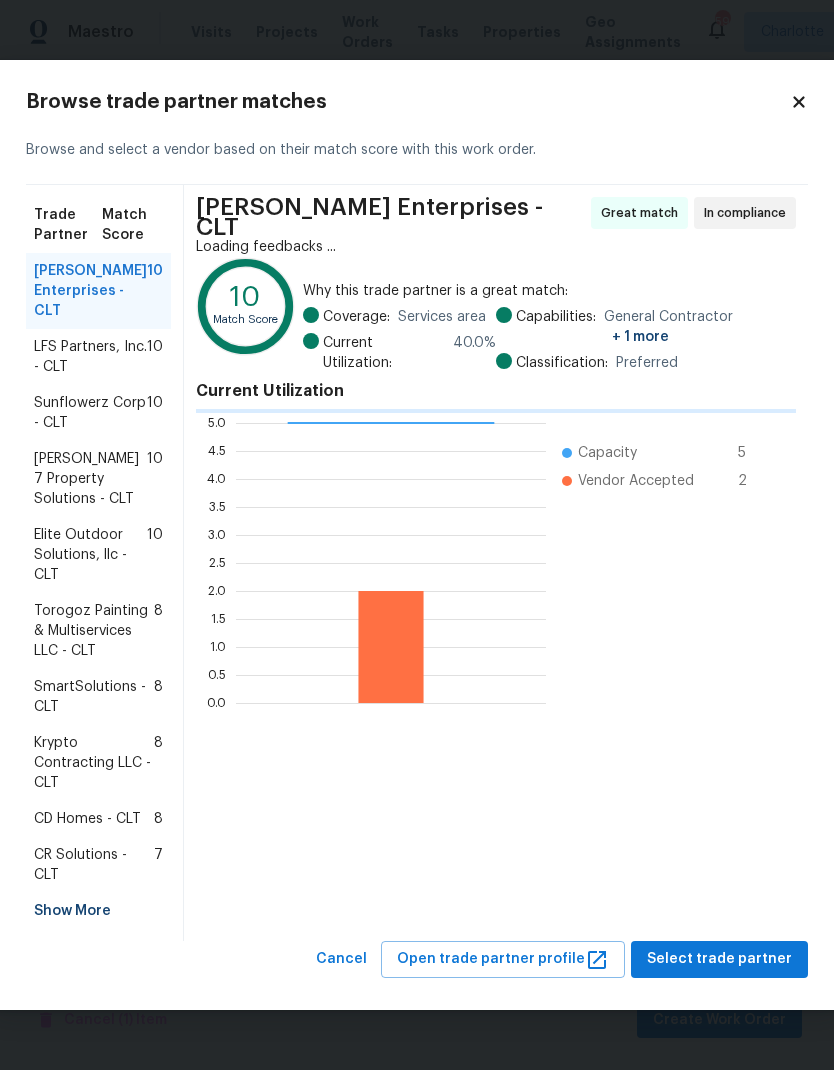scroll, scrollTop: 280, scrollLeft: 310, axis: both 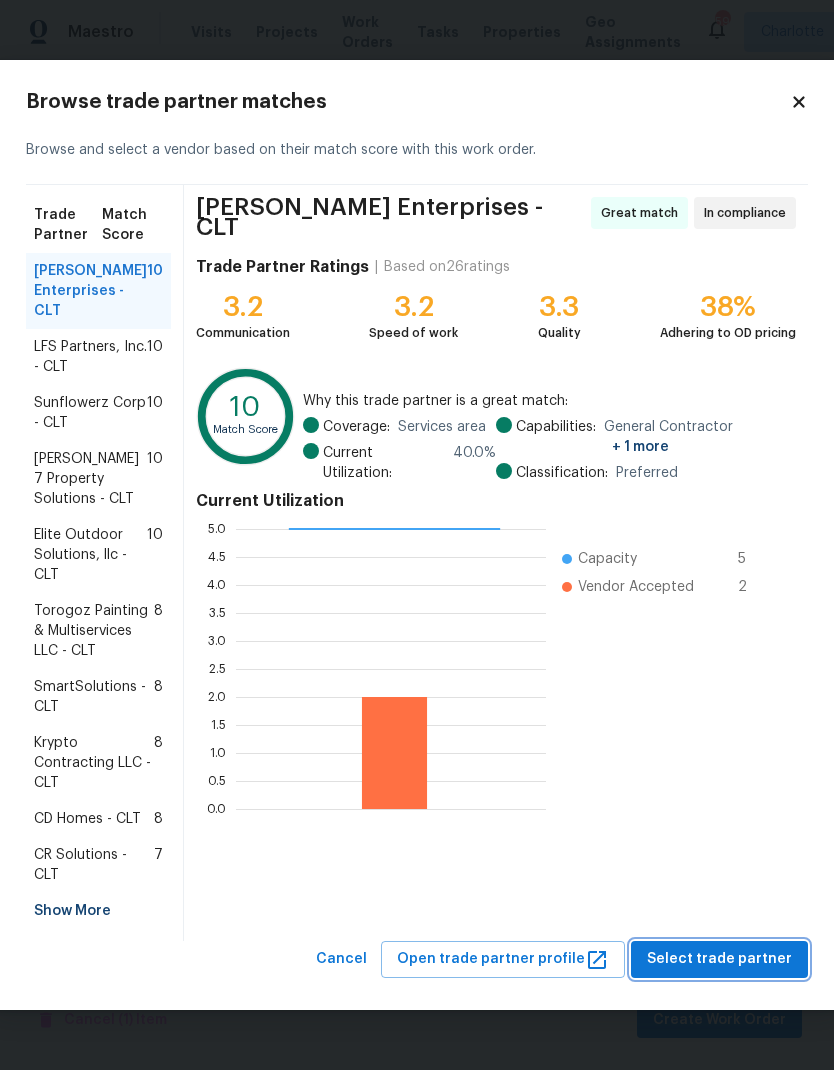 click on "Select trade partner" at bounding box center [719, 959] 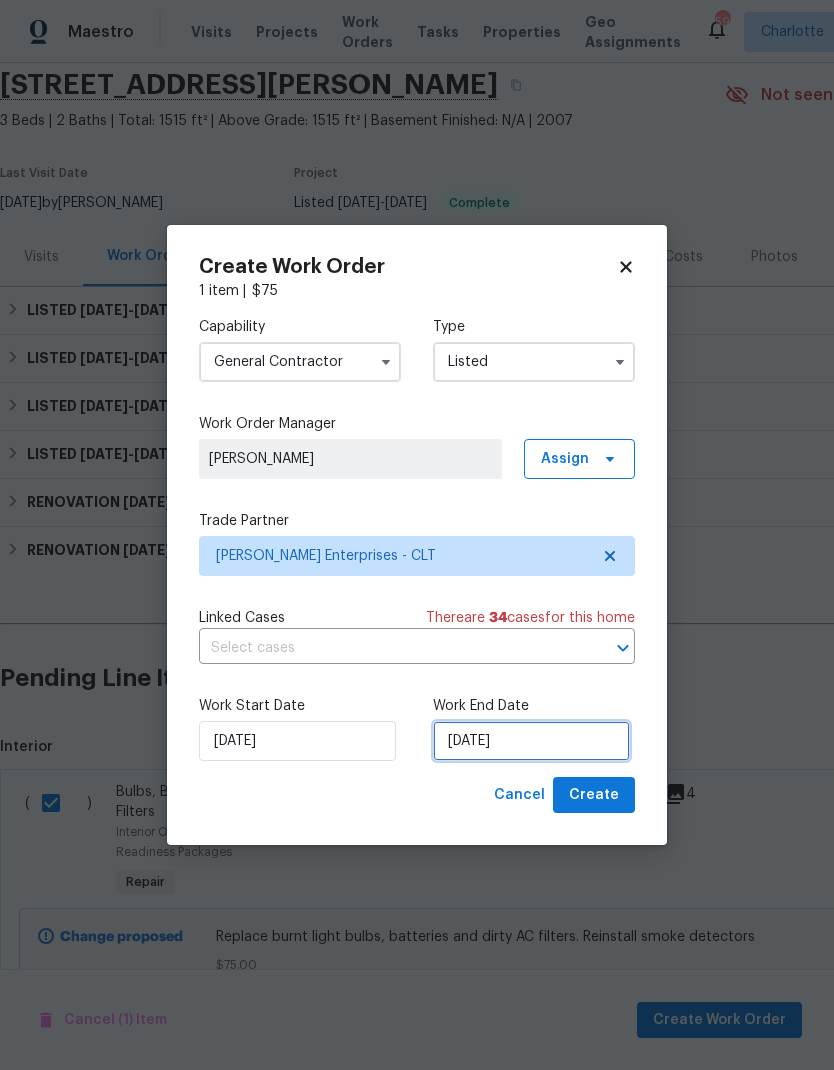 click on "[DATE]" at bounding box center [531, 741] 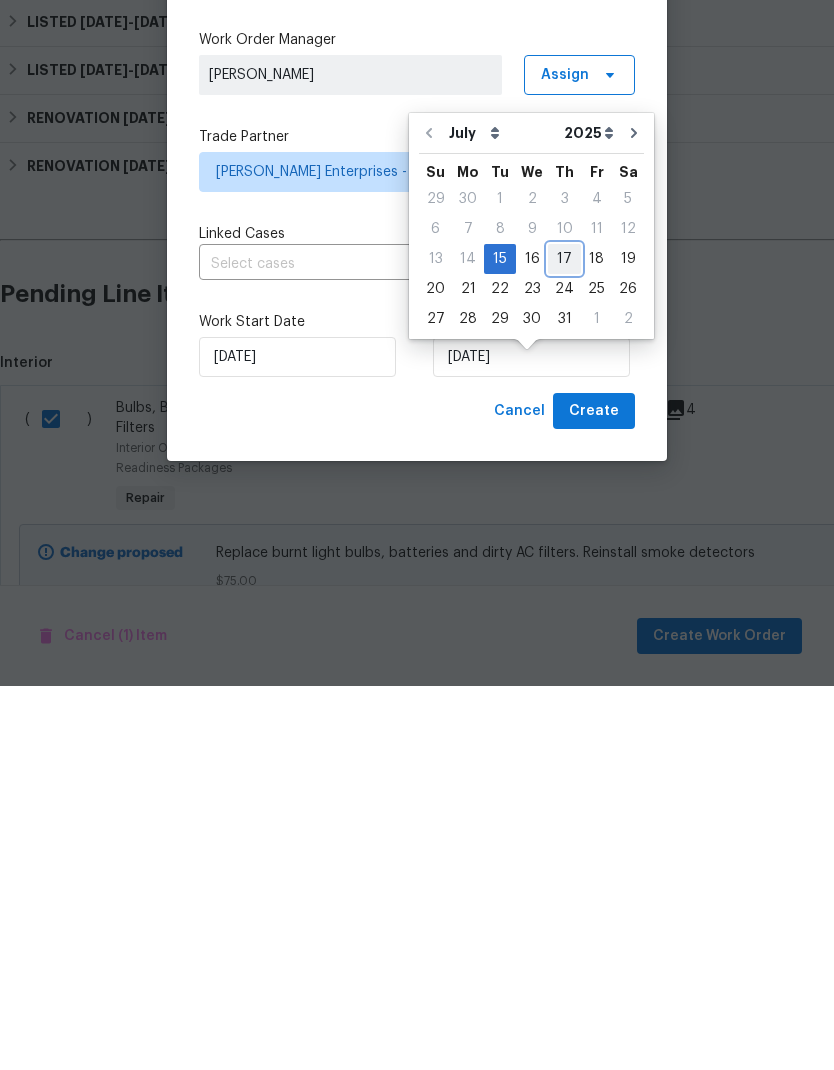 click on "17" at bounding box center [564, 643] 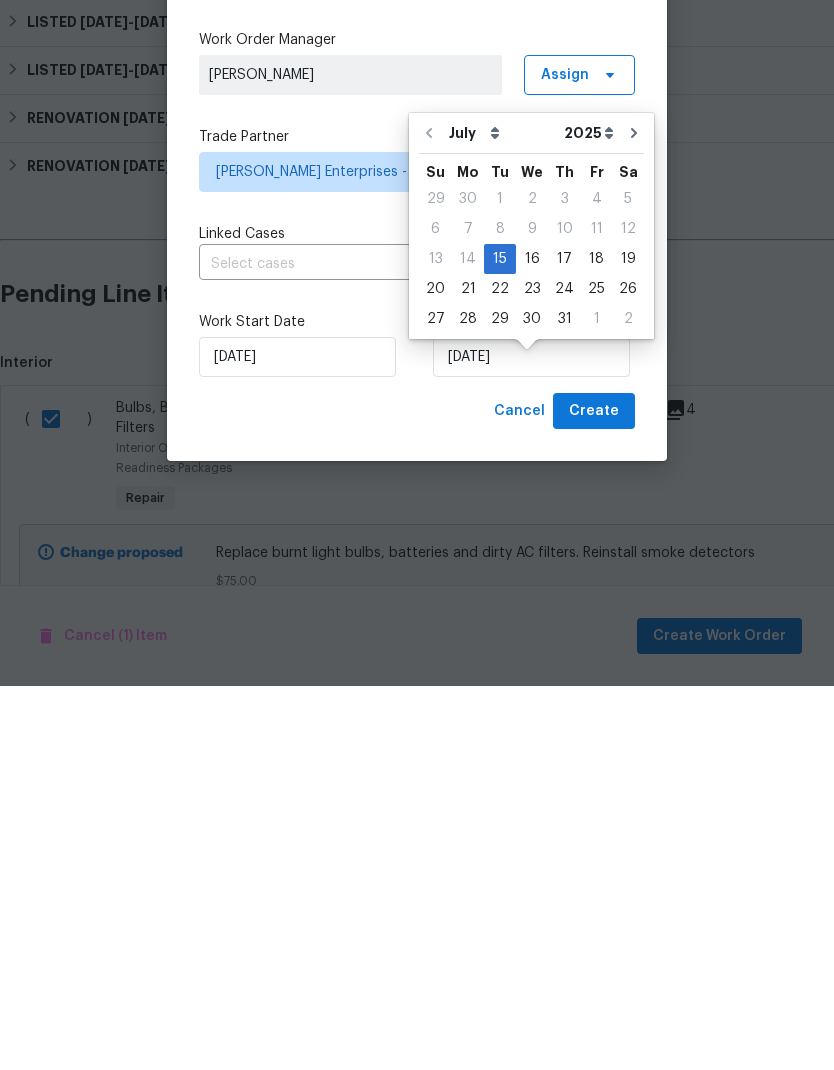 scroll, scrollTop: 80, scrollLeft: 0, axis: vertical 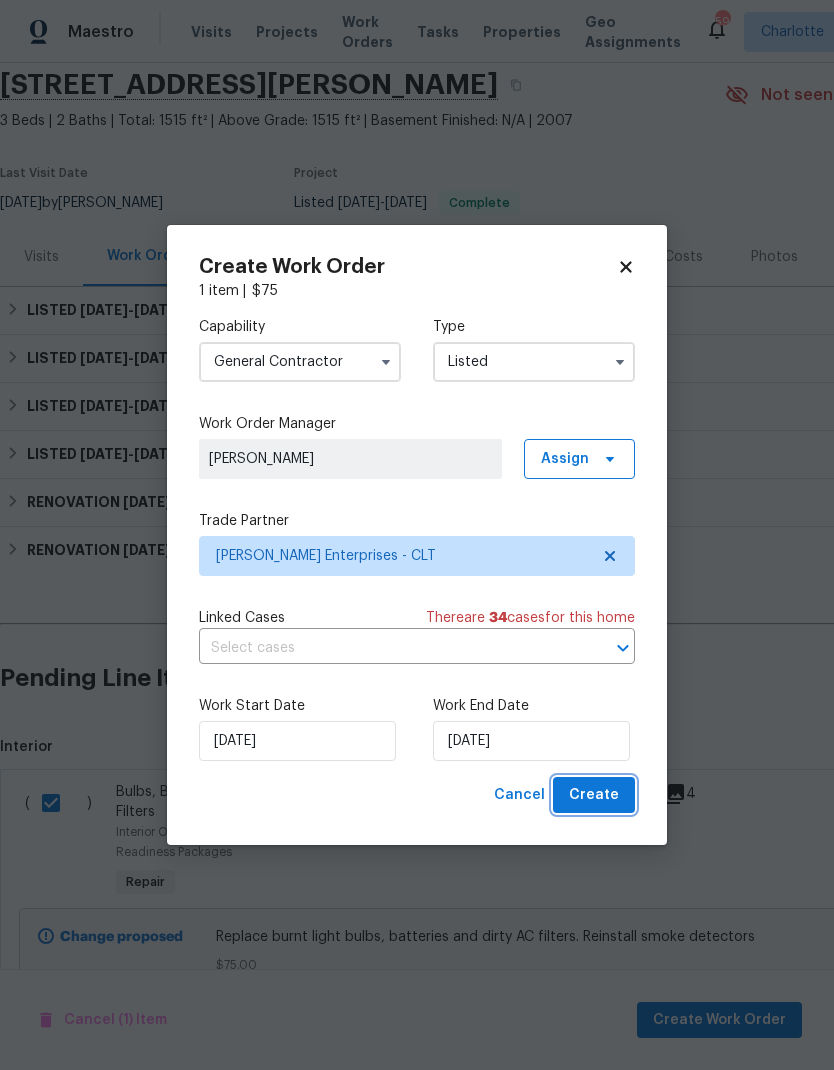 click on "Create" at bounding box center (594, 795) 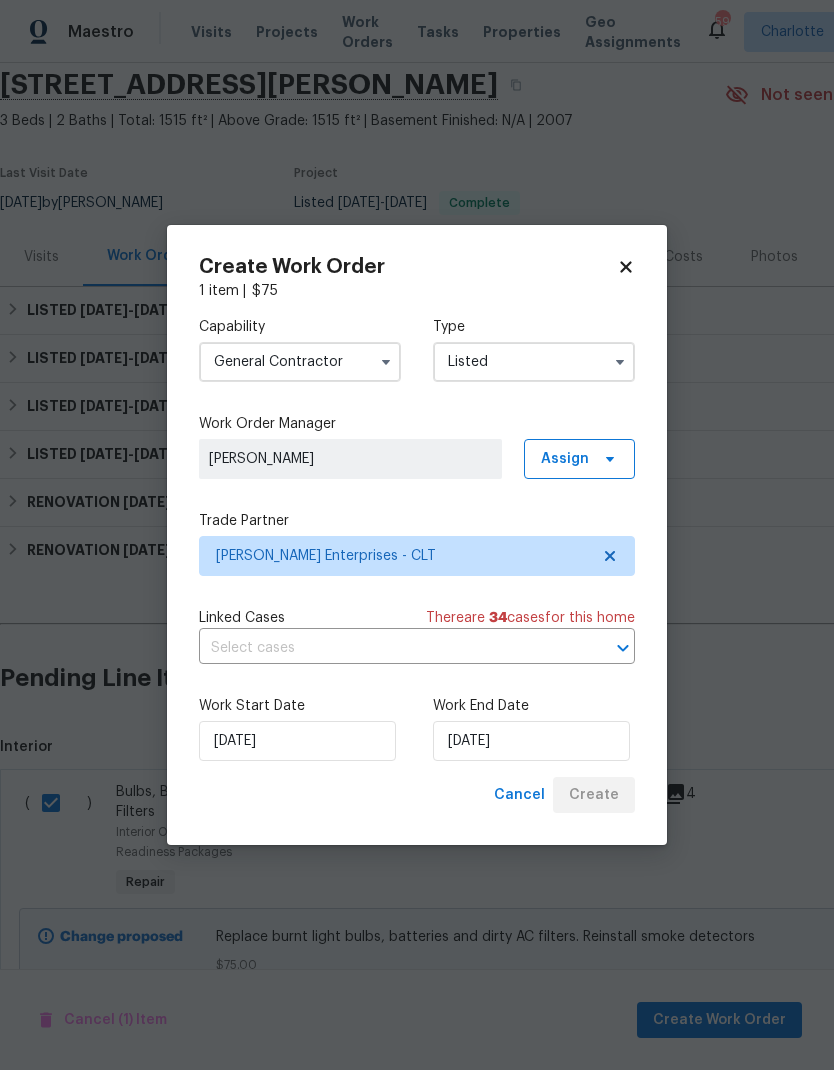 scroll, scrollTop: 0, scrollLeft: 0, axis: both 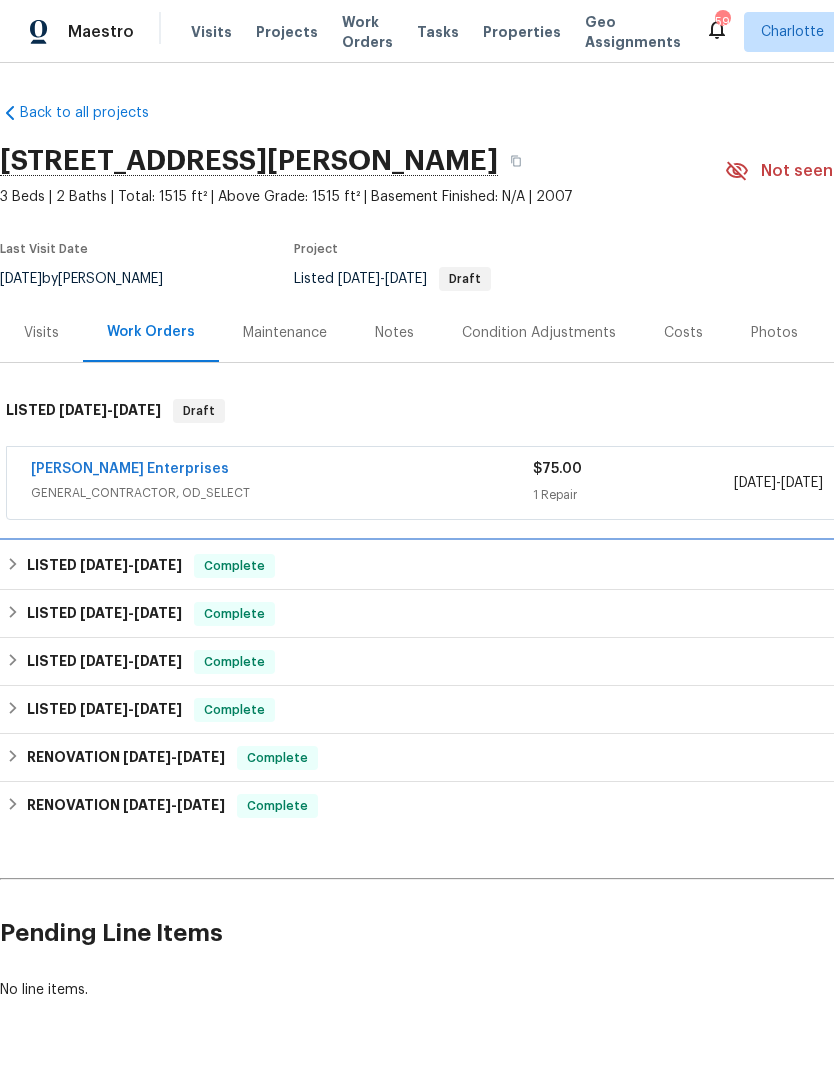 click on "5/13/25" at bounding box center (104, 565) 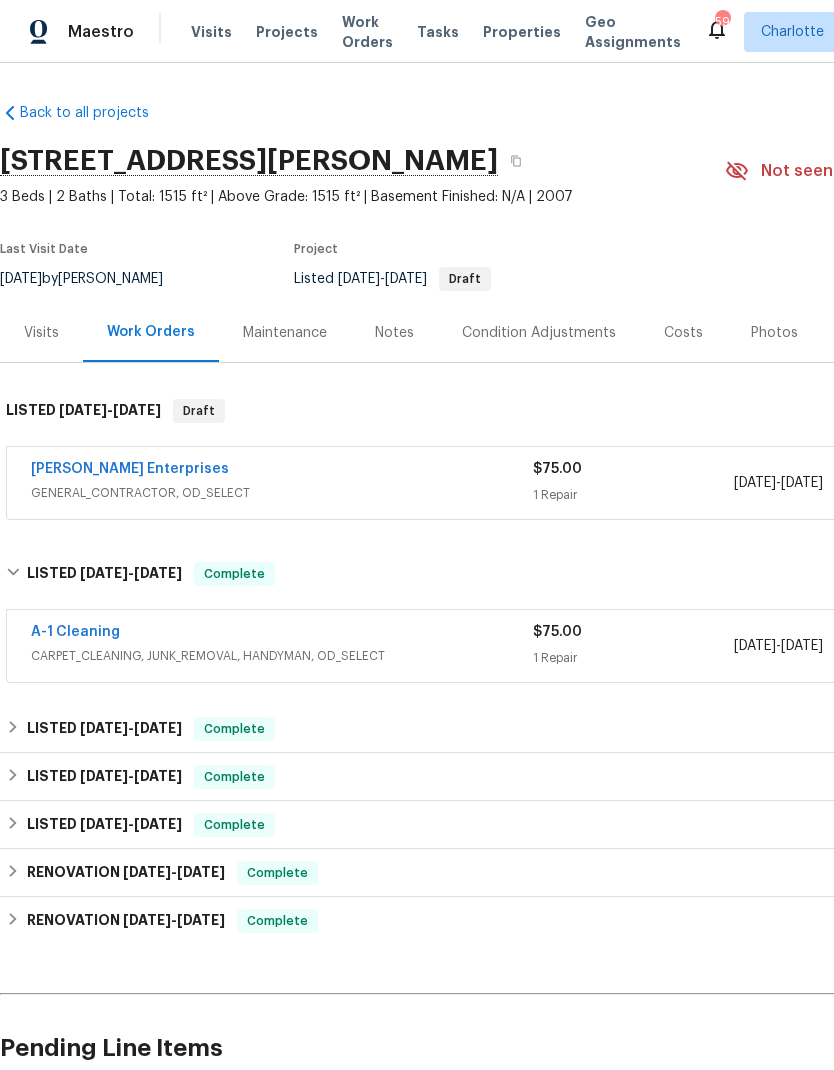 click on "CARPET_CLEANING, JUNK_REMOVAL, HANDYMAN, OD_SELECT" at bounding box center [282, 656] 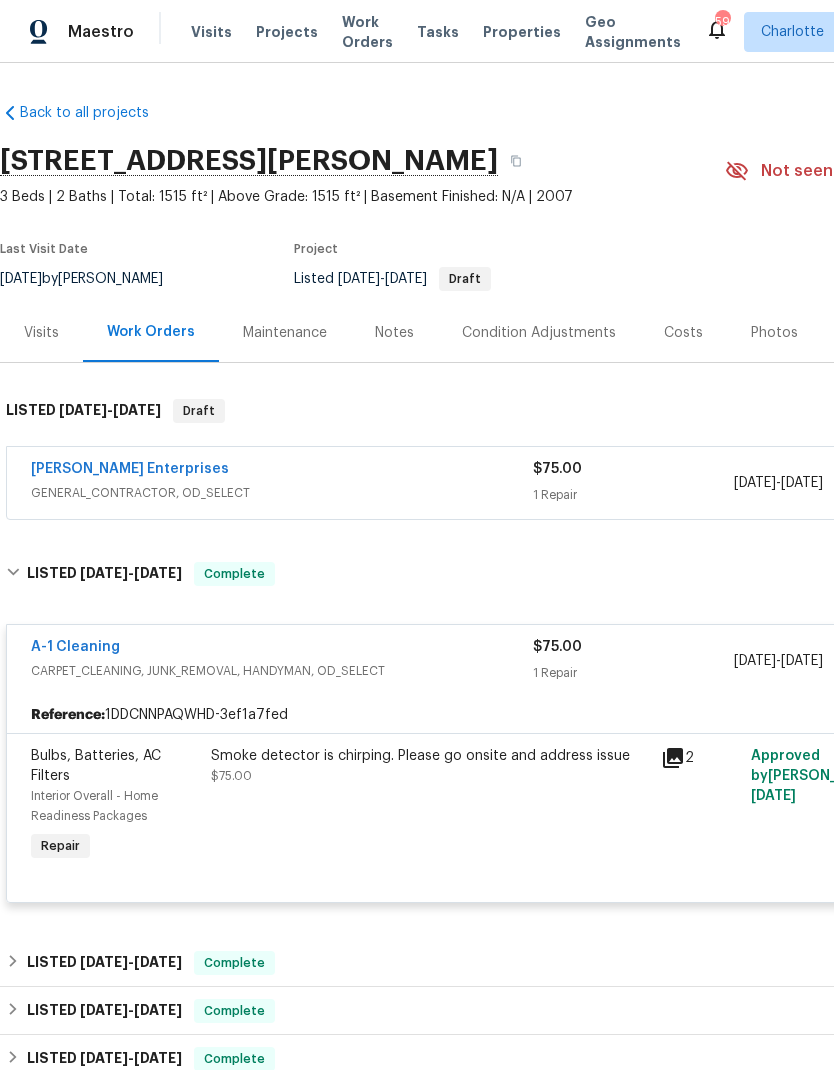 click 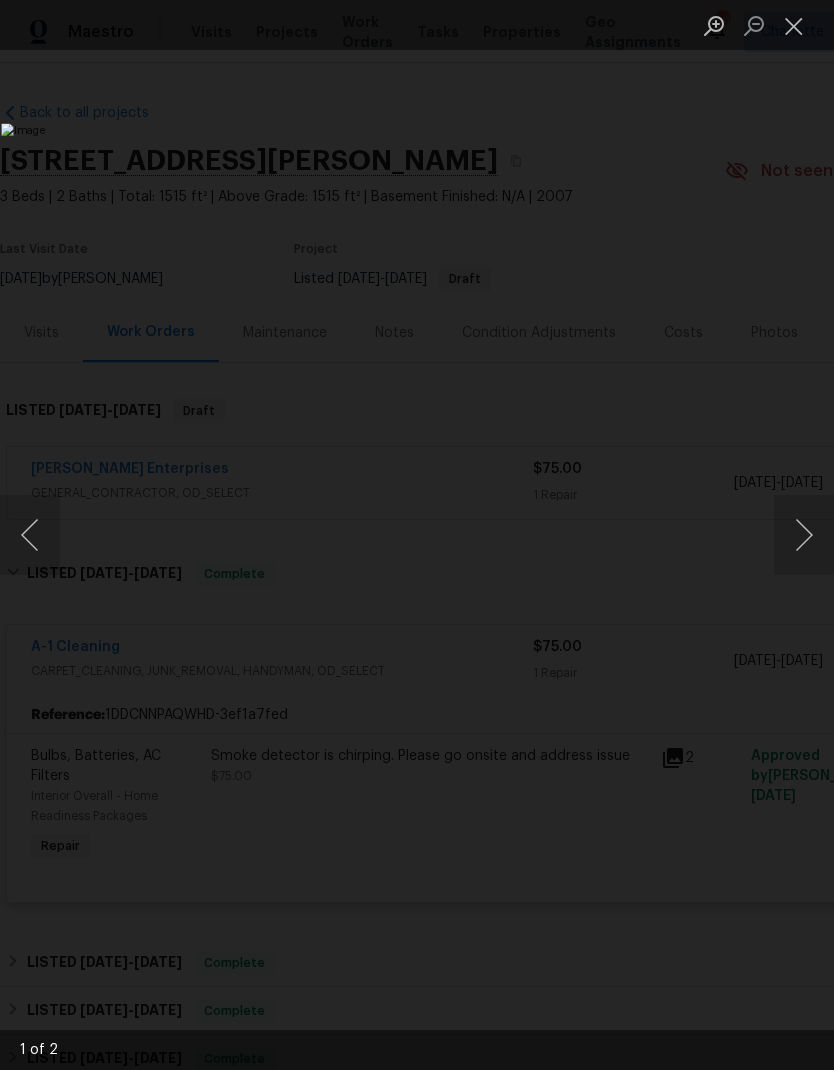 click at bounding box center (804, 535) 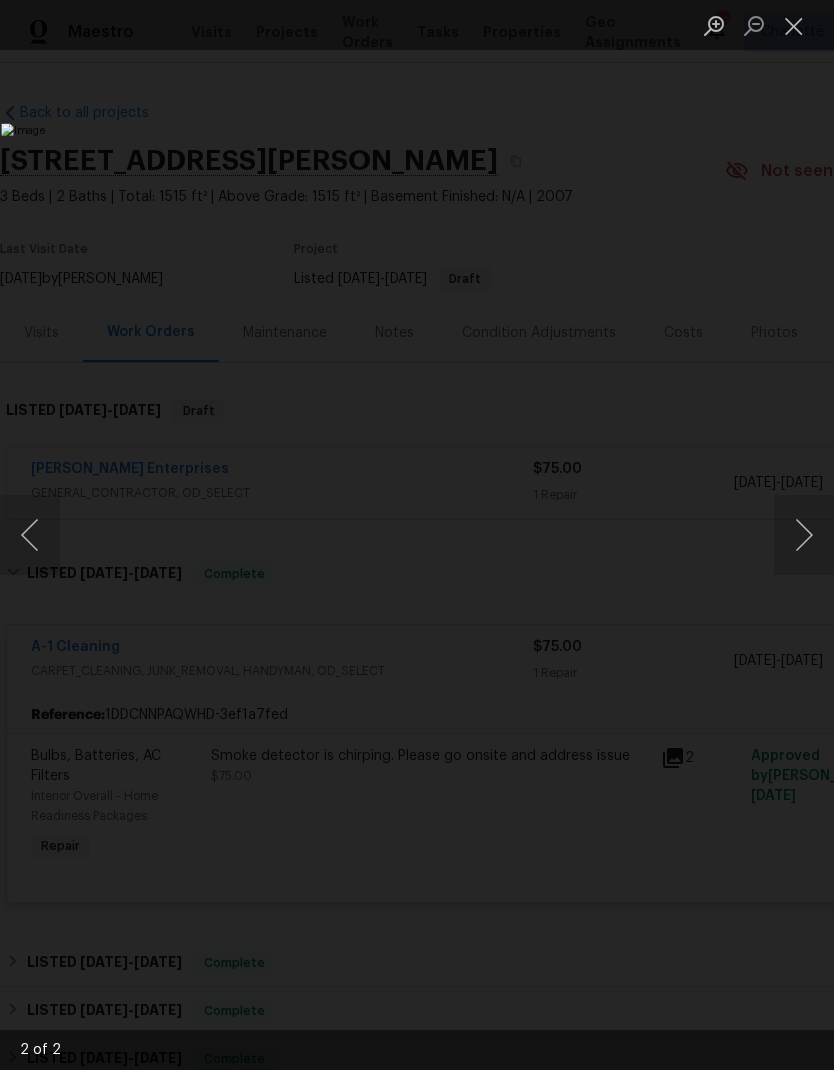 click at bounding box center [804, 535] 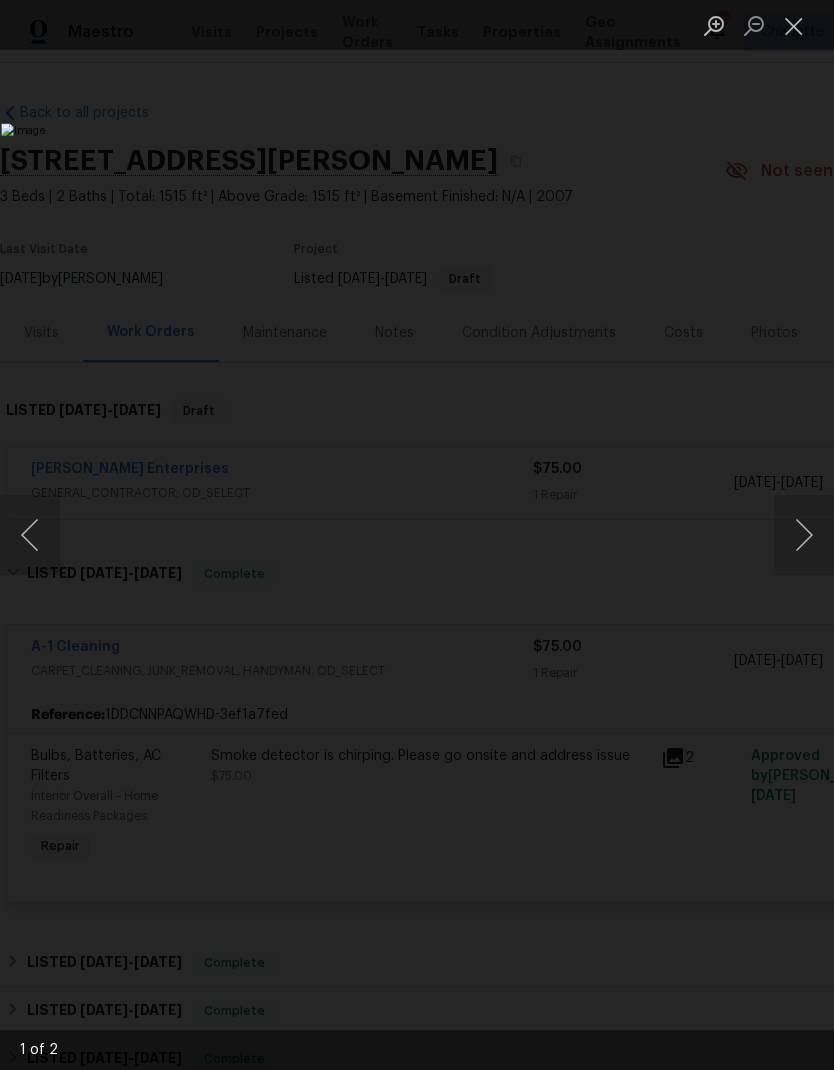 click at bounding box center [794, 25] 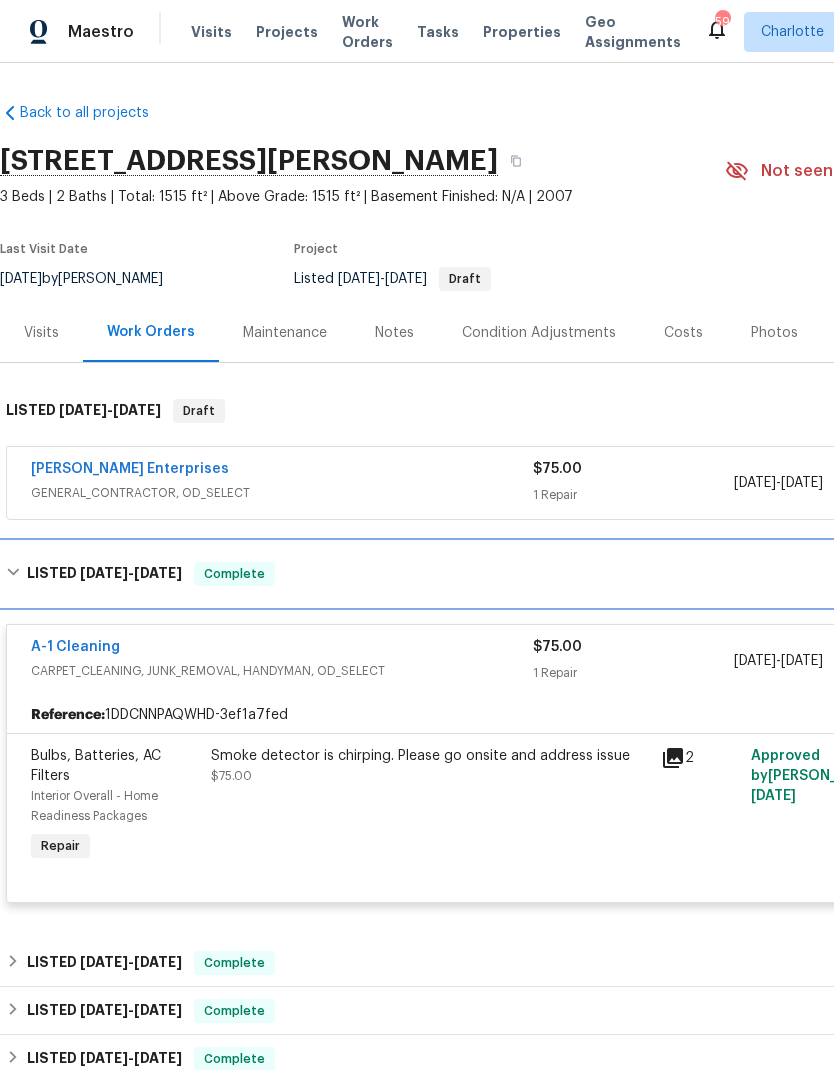 click on "LISTED   5/13/25  -  7/9/25" at bounding box center (104, 574) 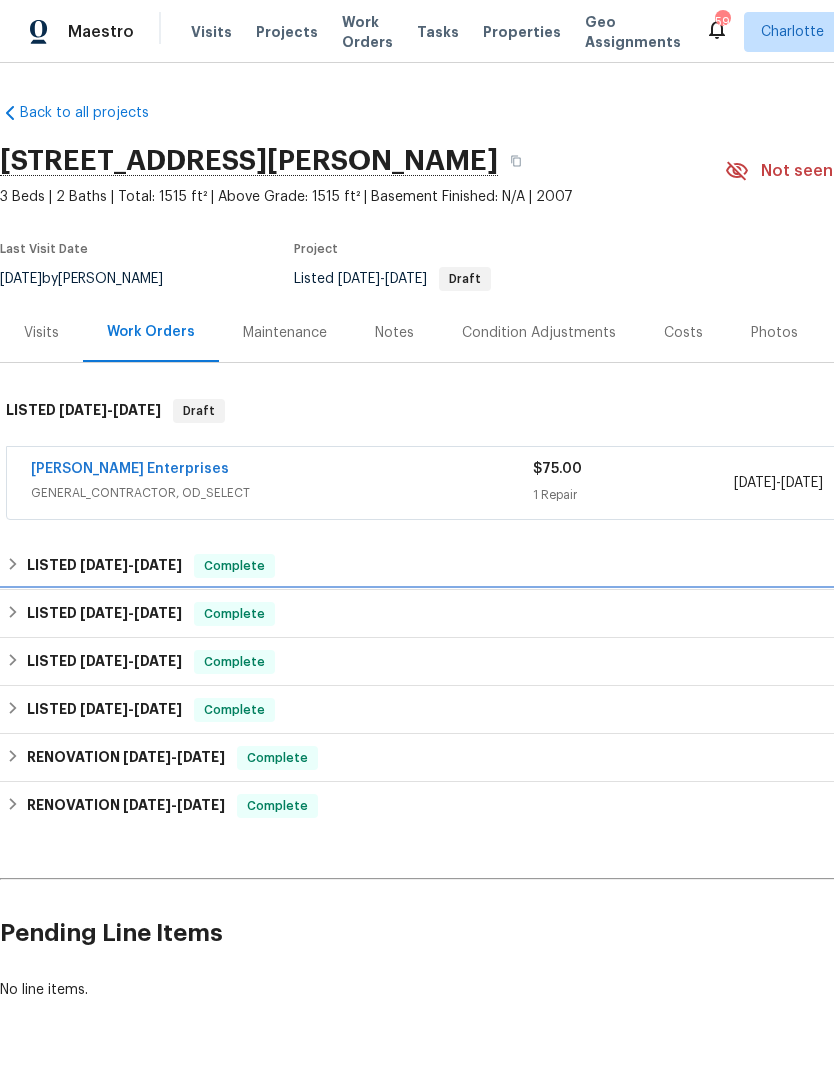 click on "LISTED   5/9/25  -  5/12/25" at bounding box center [104, 614] 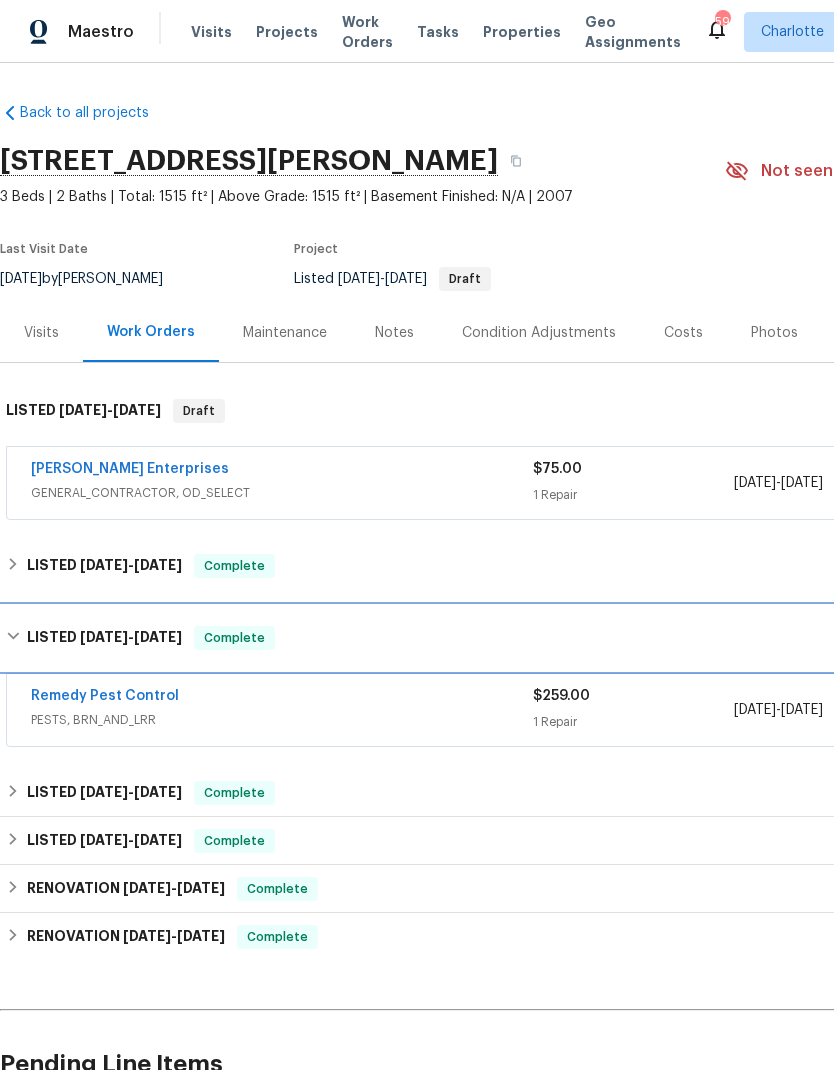 click on "LISTED   5/9/25  -  5/12/25 Complete" at bounding box center (565, 638) 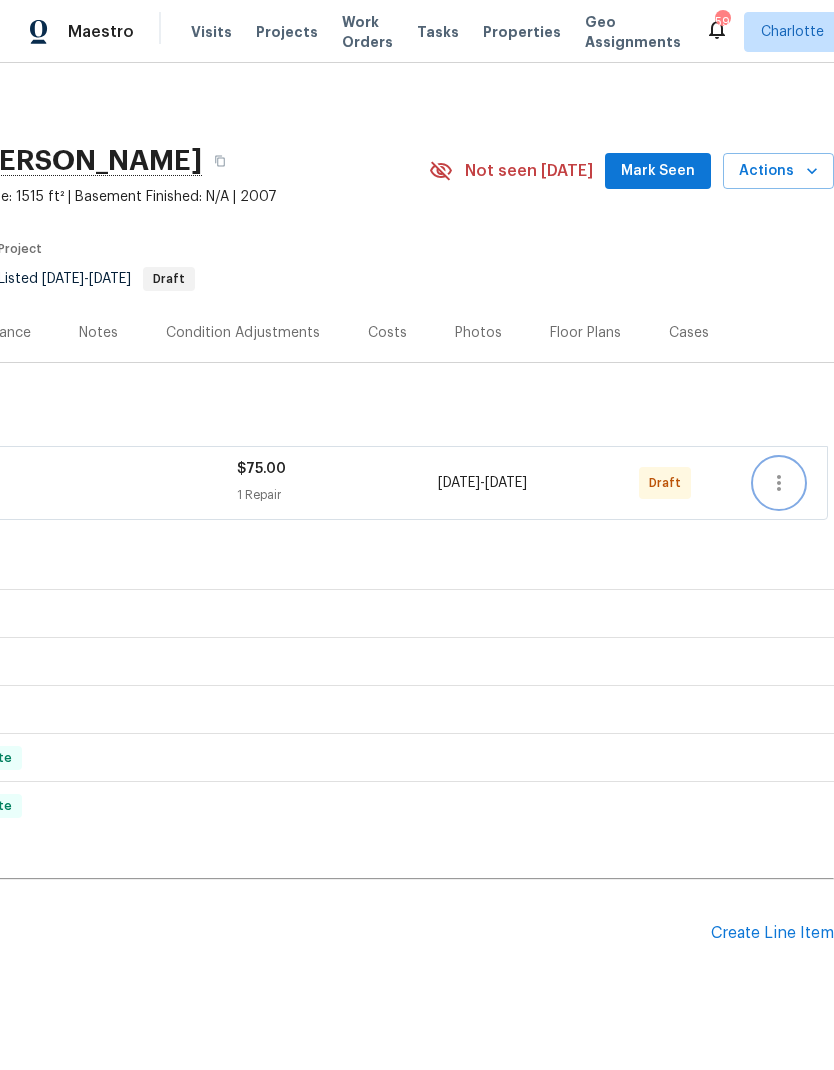 click 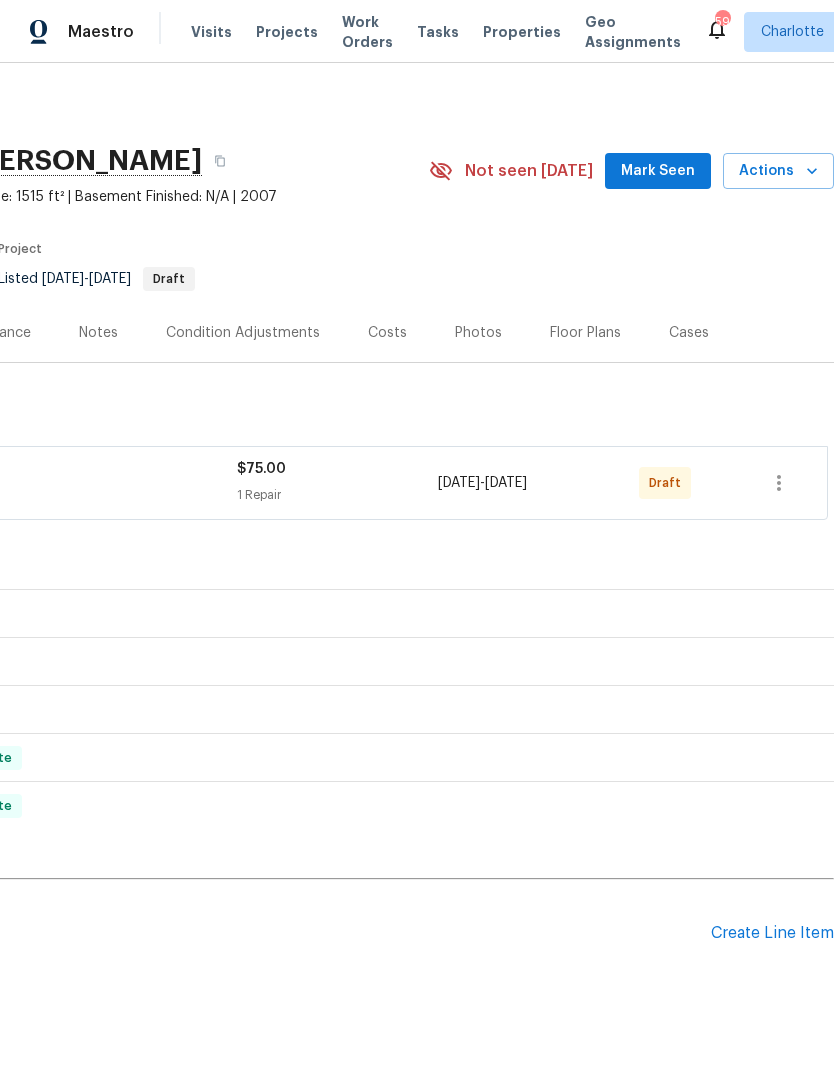 scroll, scrollTop: 0, scrollLeft: 296, axis: horizontal 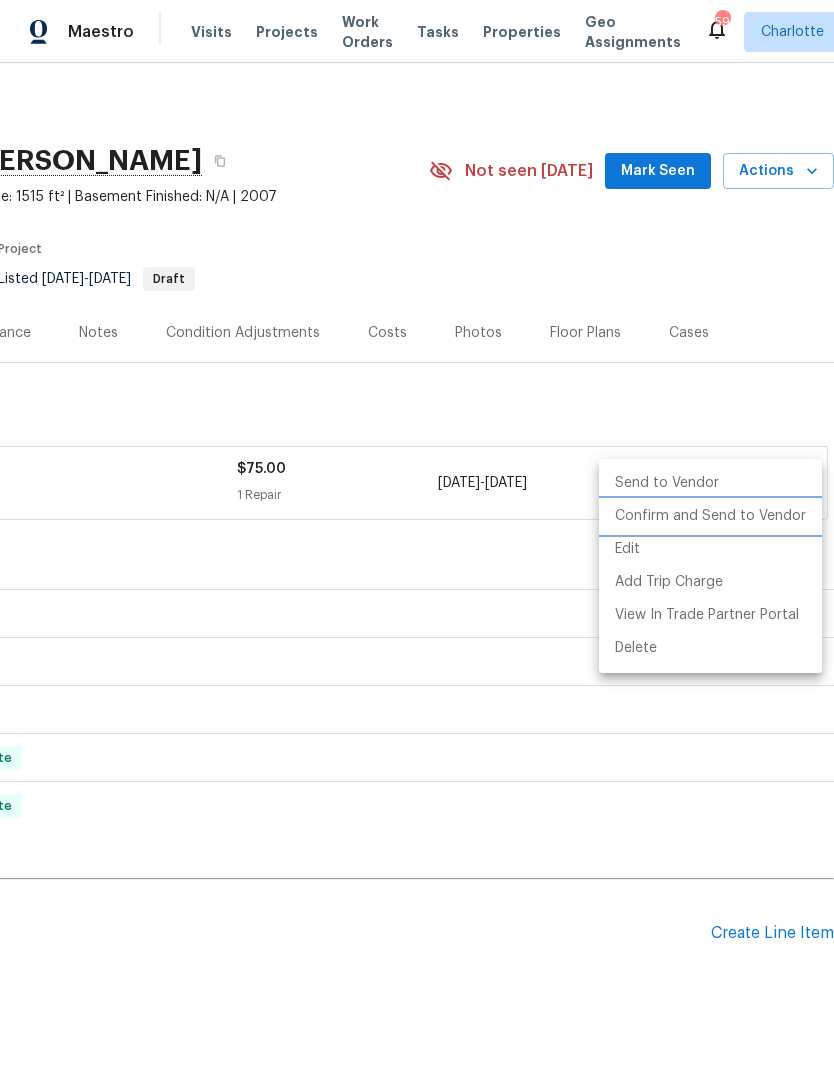 click on "Confirm and Send to Vendor" at bounding box center [710, 516] 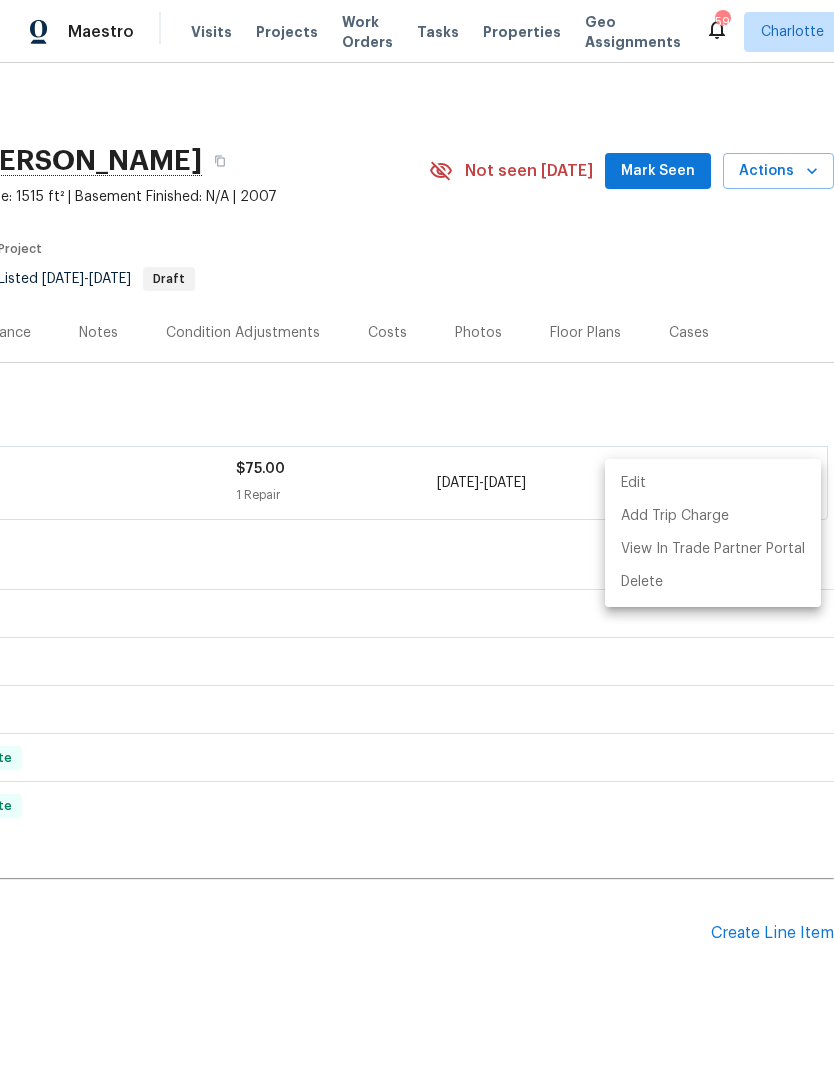 click at bounding box center (417, 535) 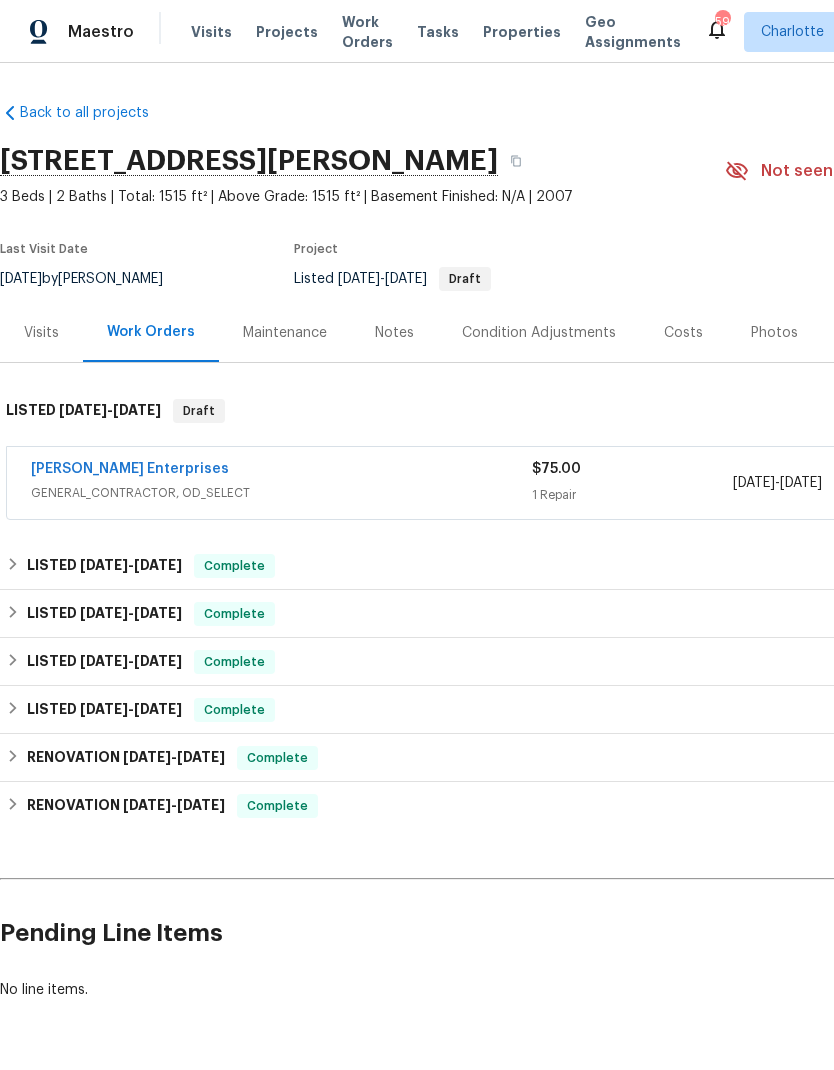 scroll, scrollTop: 0, scrollLeft: 0, axis: both 